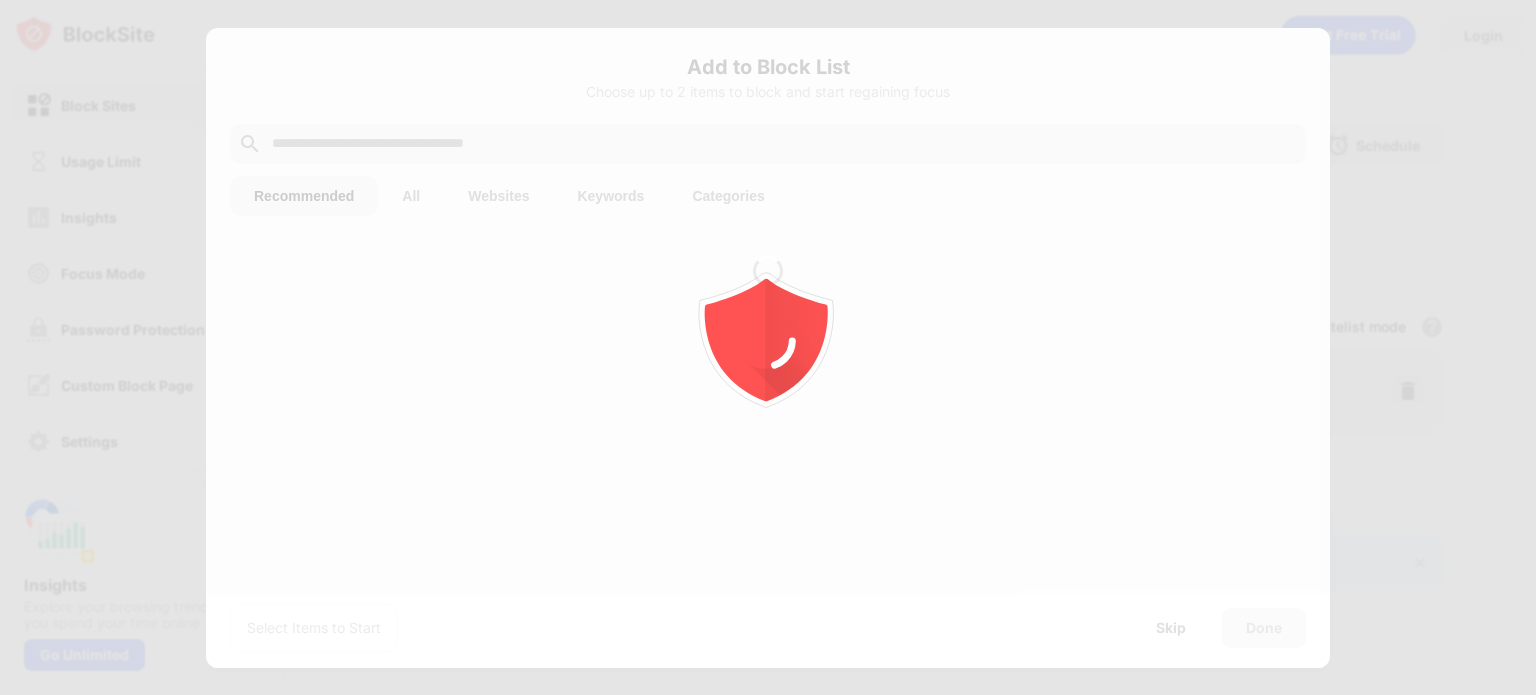 scroll, scrollTop: 0, scrollLeft: 0, axis: both 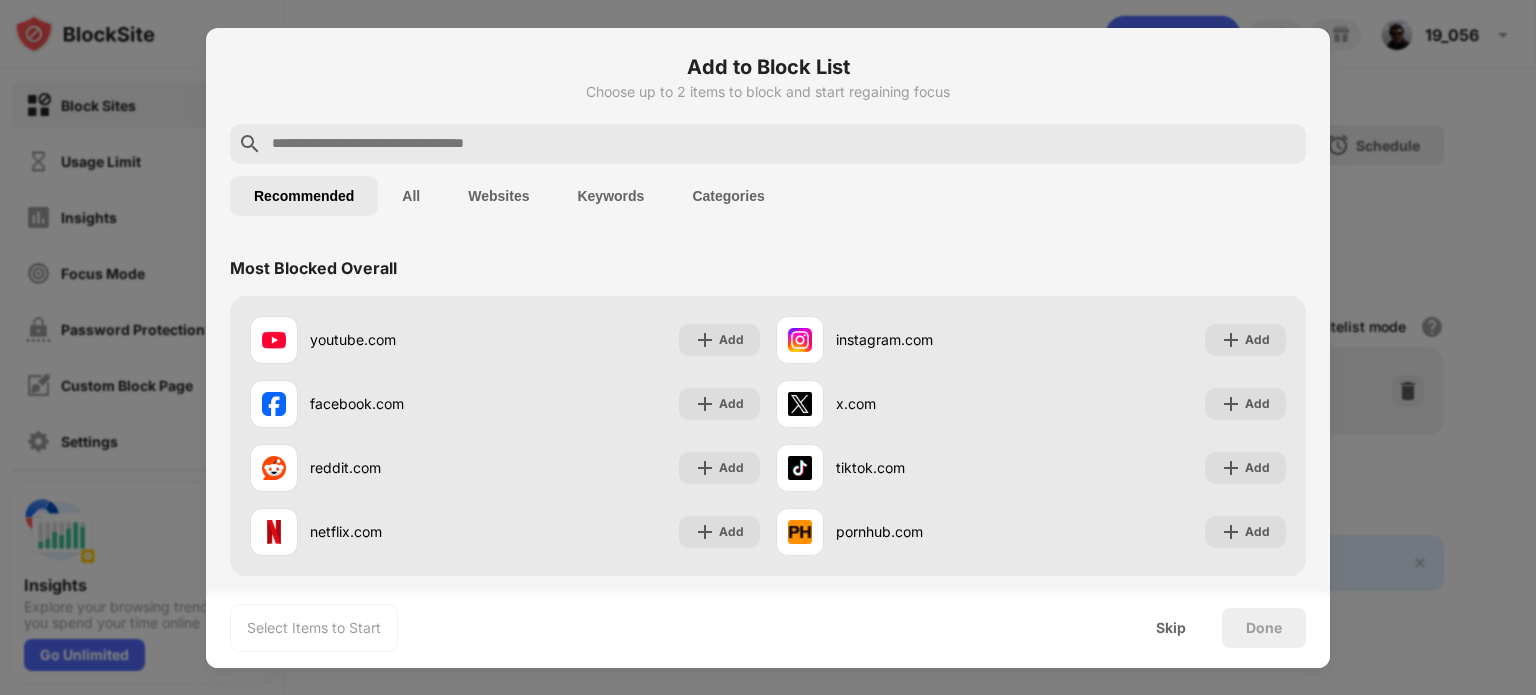 click at bounding box center (784, 144) 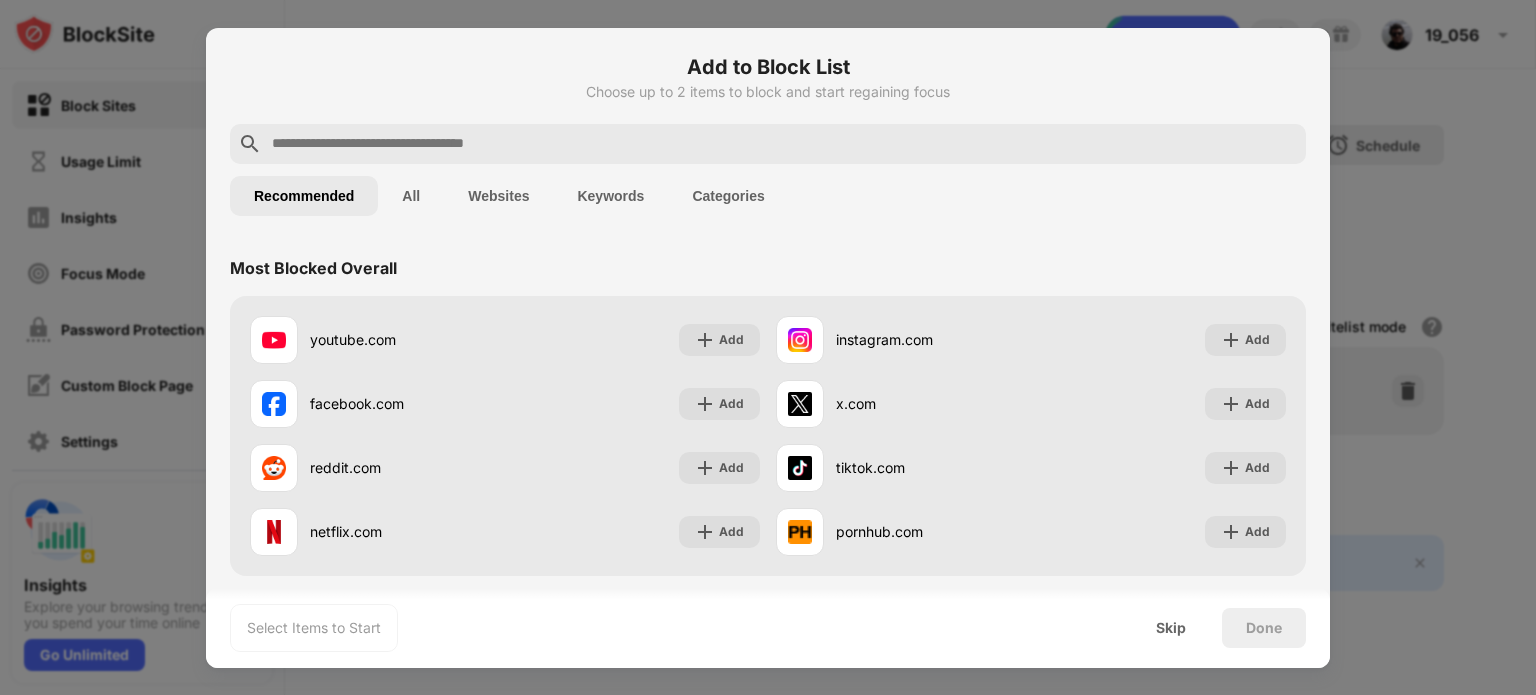 click at bounding box center (768, 144) 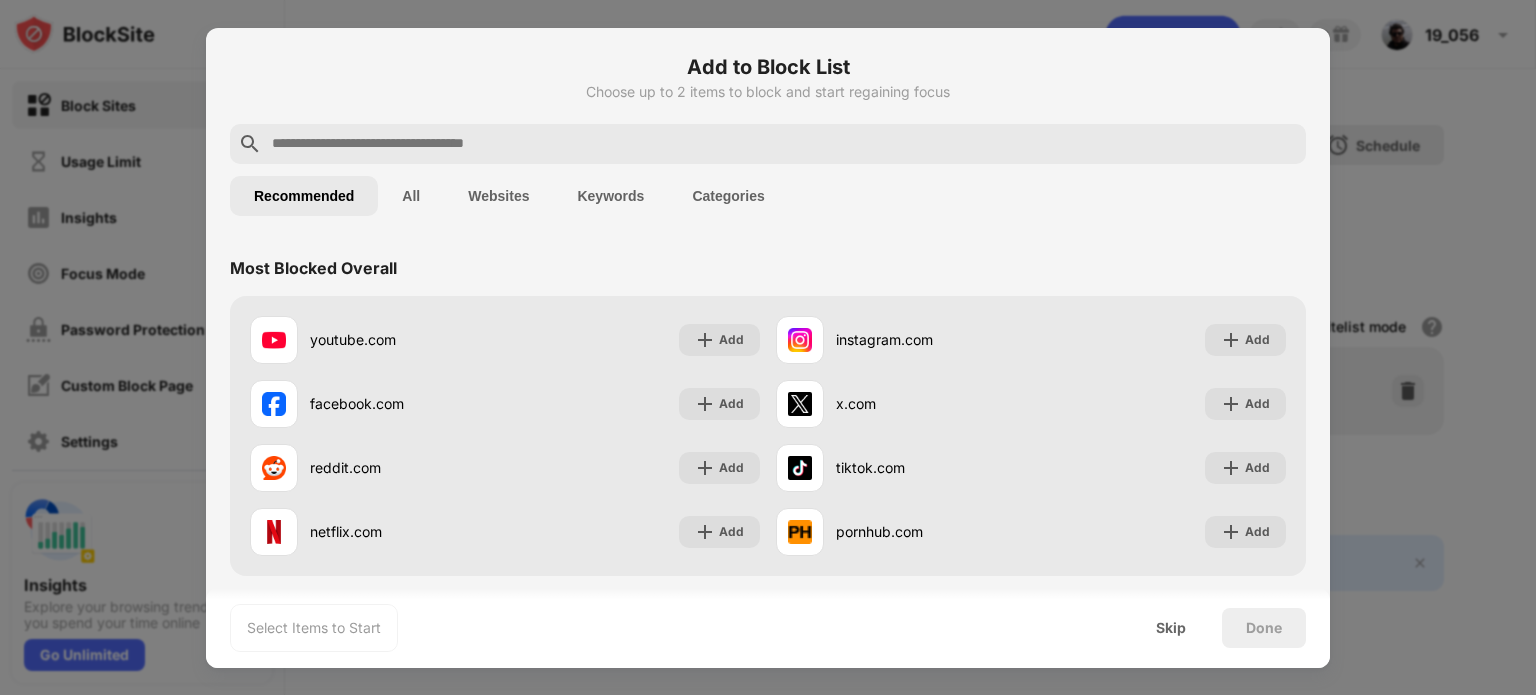 click at bounding box center [768, 347] 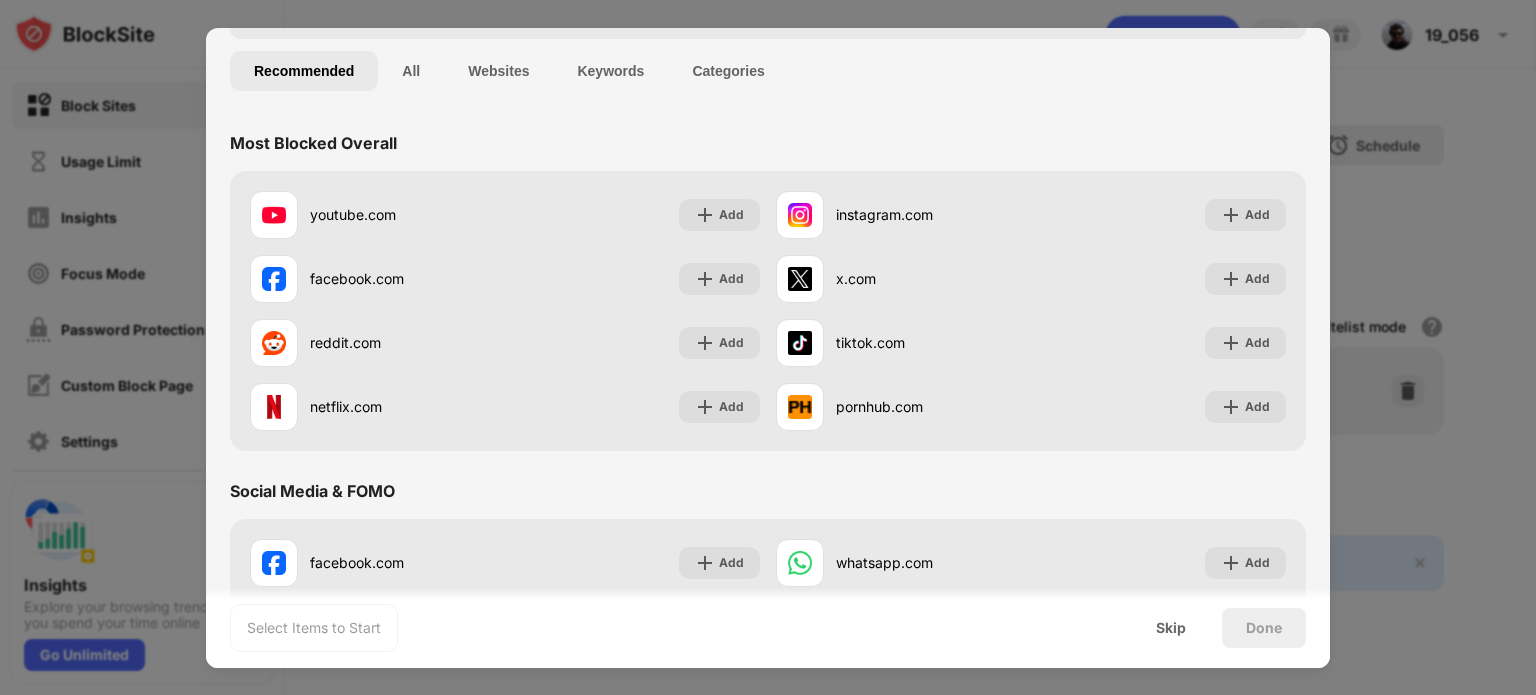 scroll, scrollTop: 0, scrollLeft: 0, axis: both 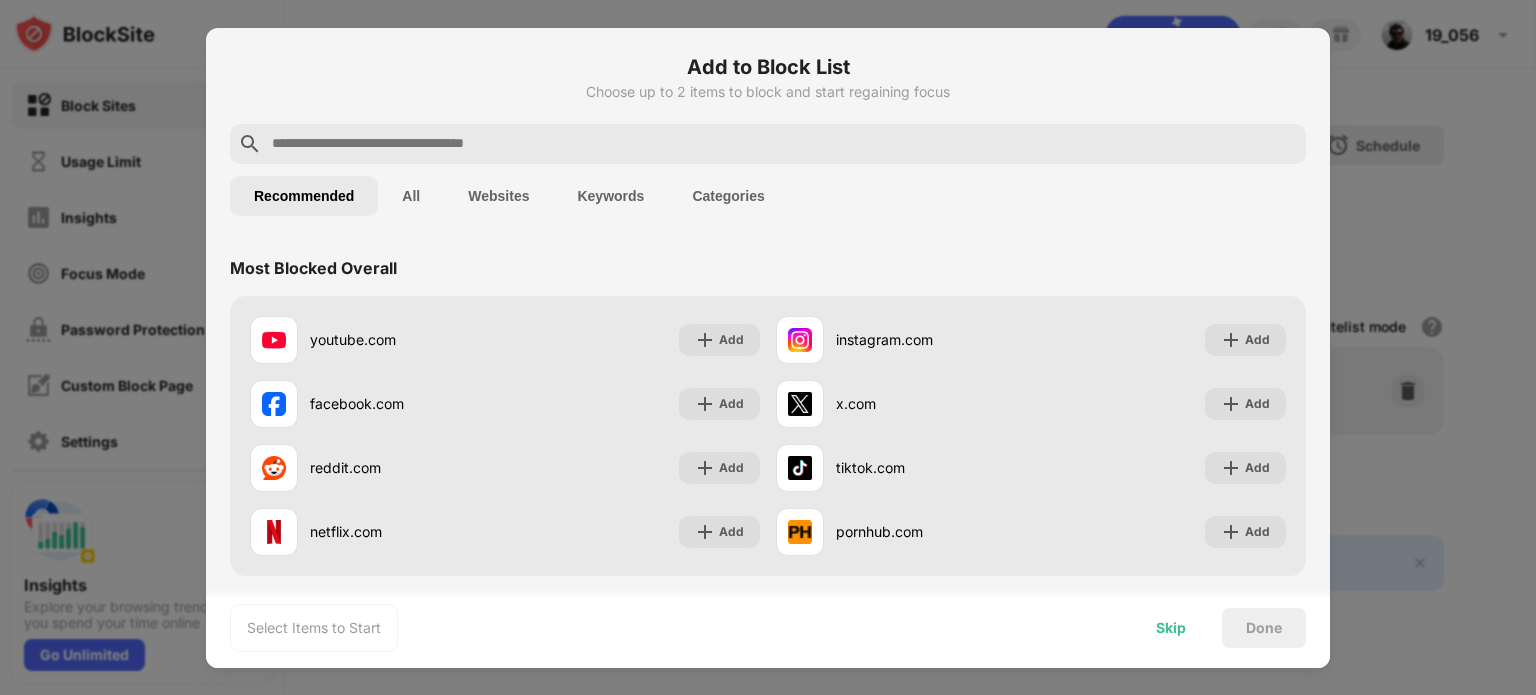 click on "Skip" at bounding box center [1171, 628] 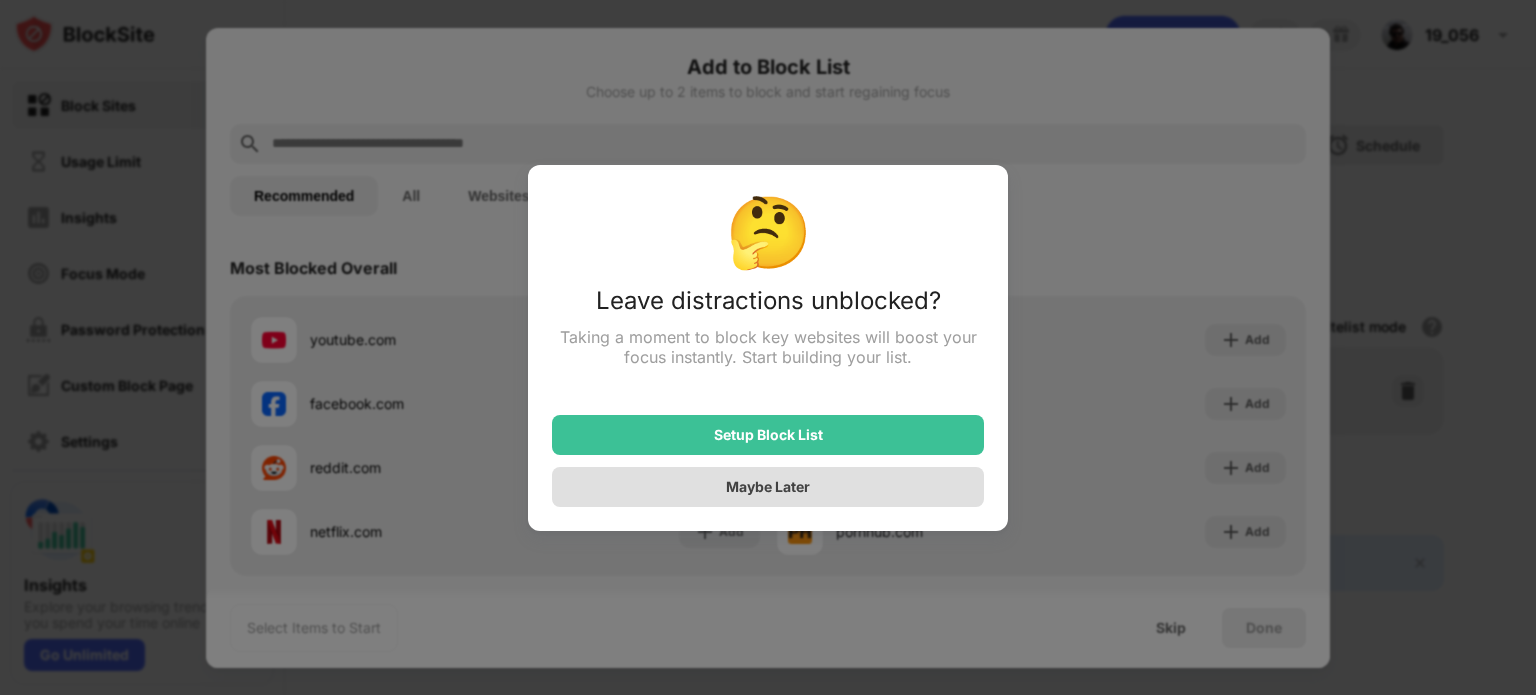 click on "Maybe Later" at bounding box center (768, 486) 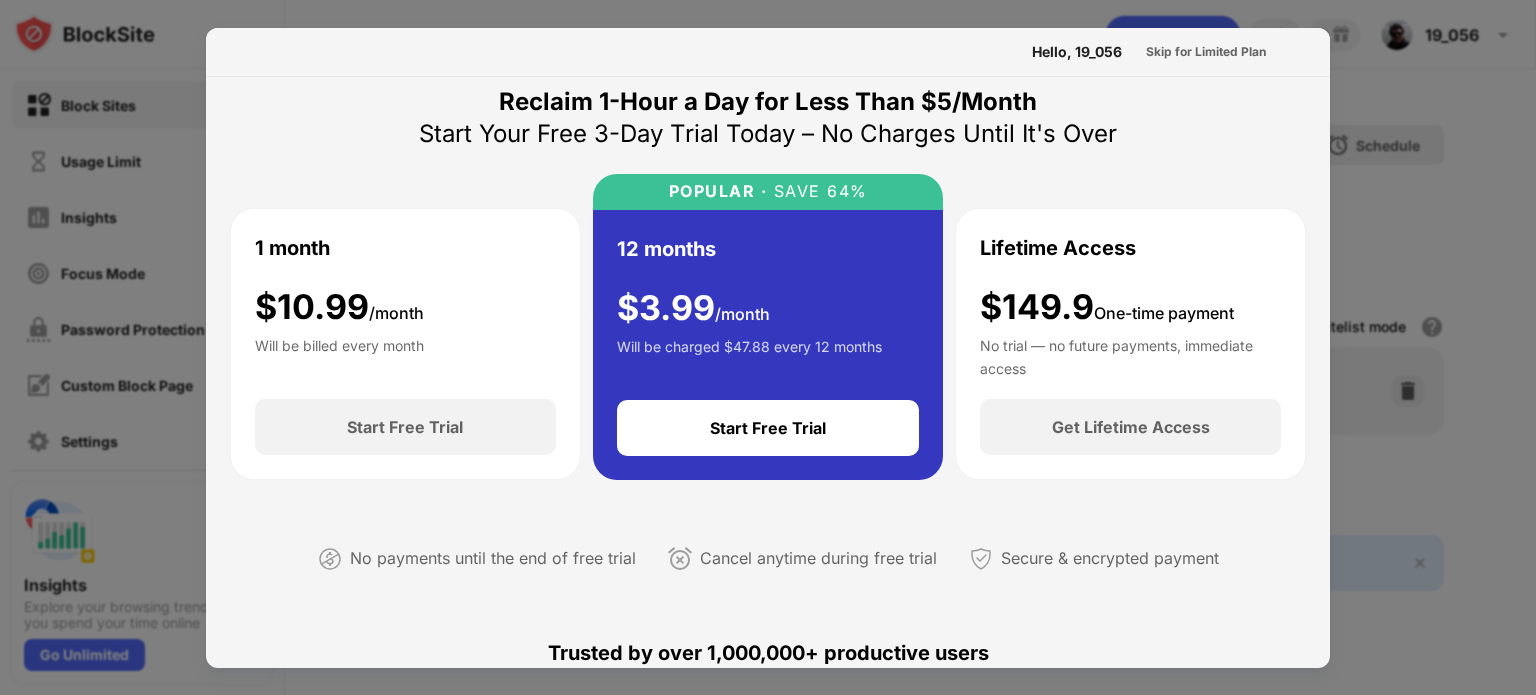 scroll, scrollTop: 0, scrollLeft: 0, axis: both 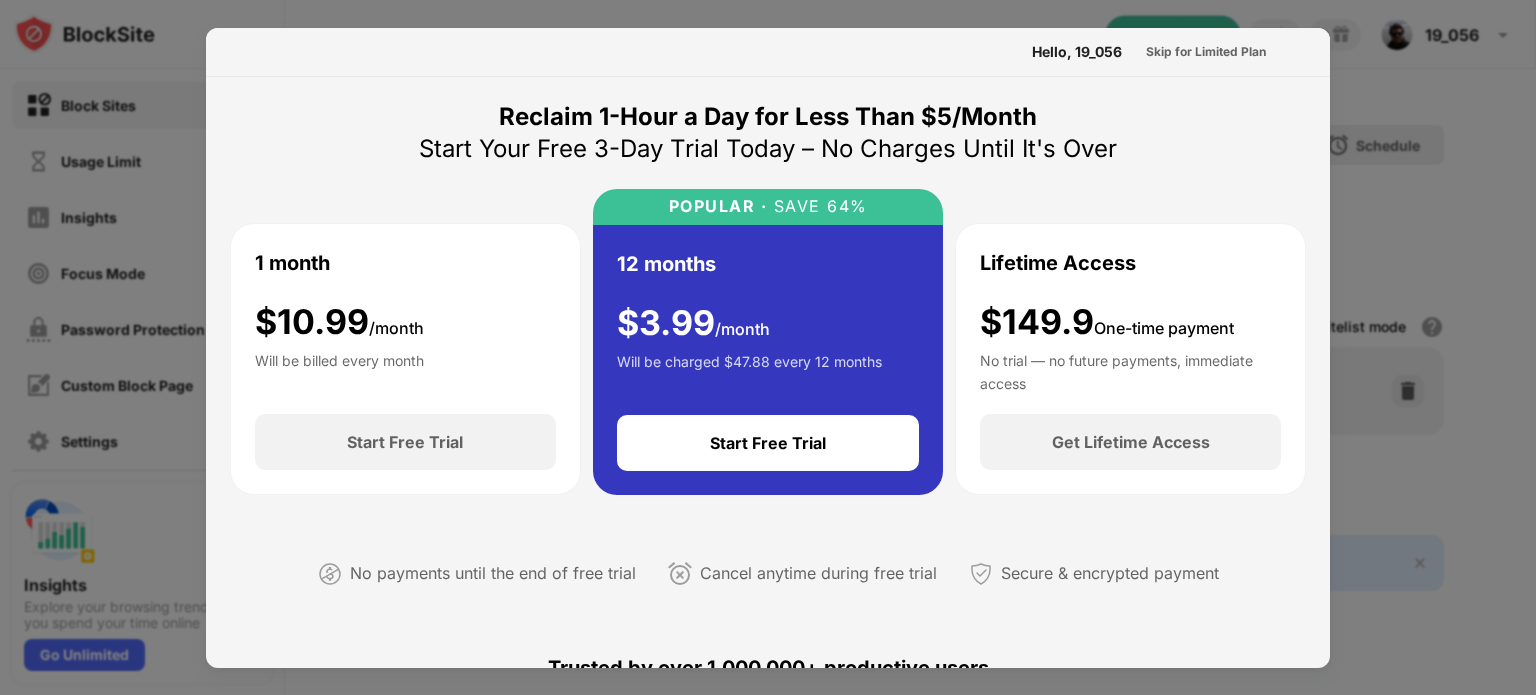 click at bounding box center (768, 347) 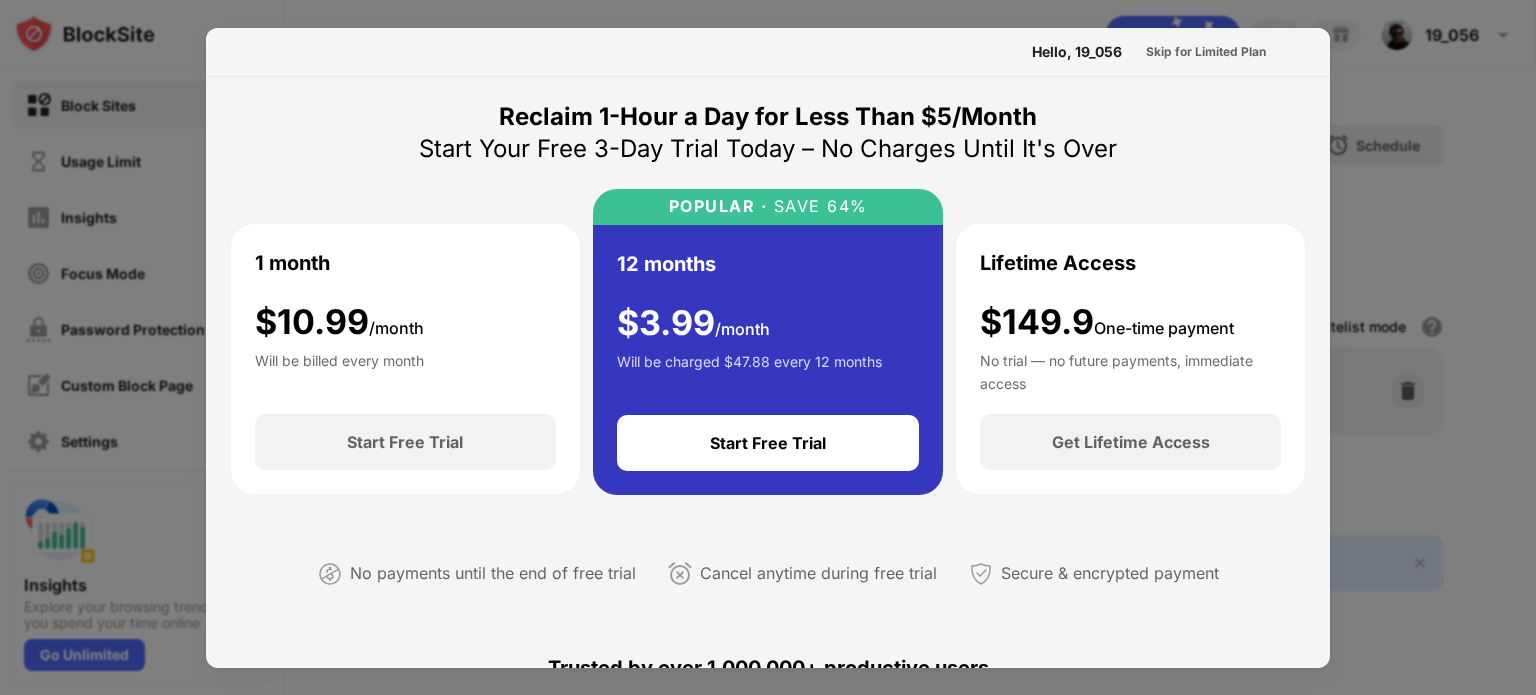 click at bounding box center (768, 347) 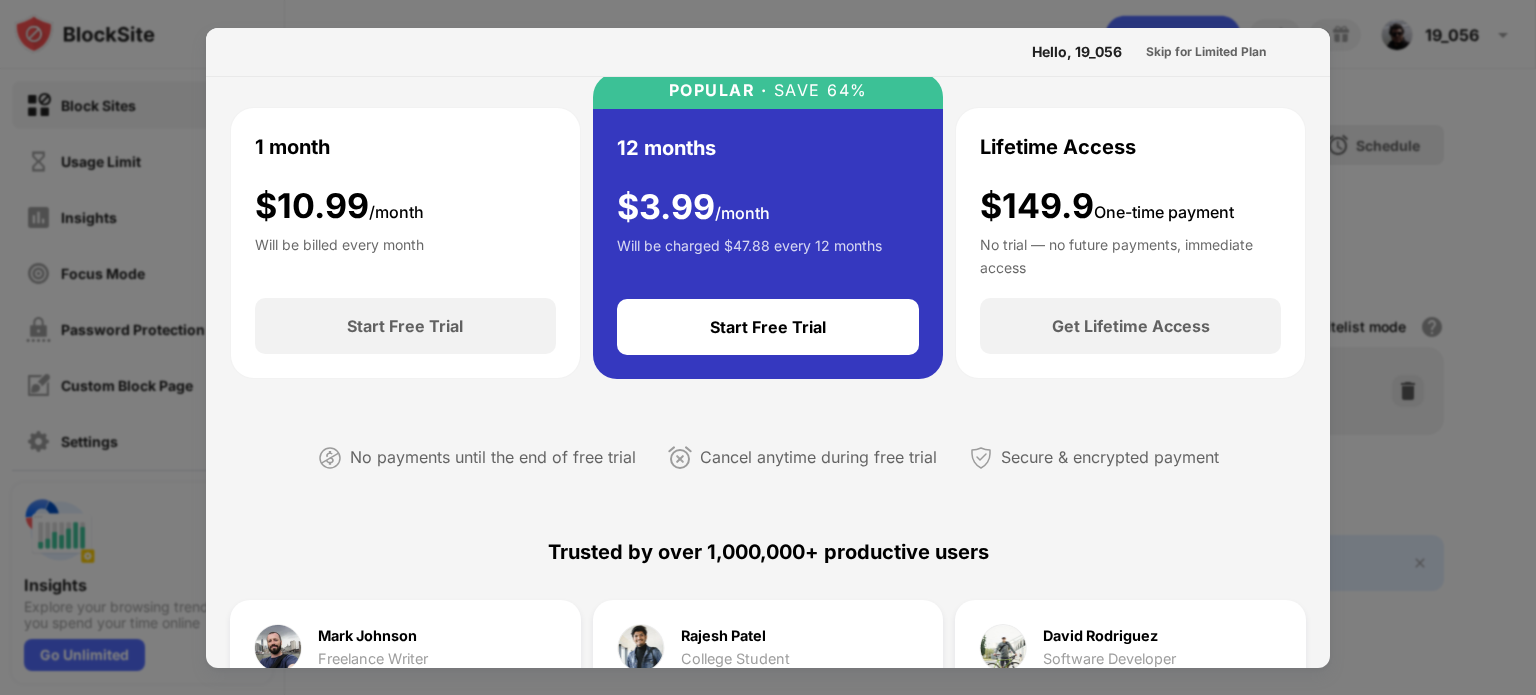 scroll, scrollTop: 200, scrollLeft: 0, axis: vertical 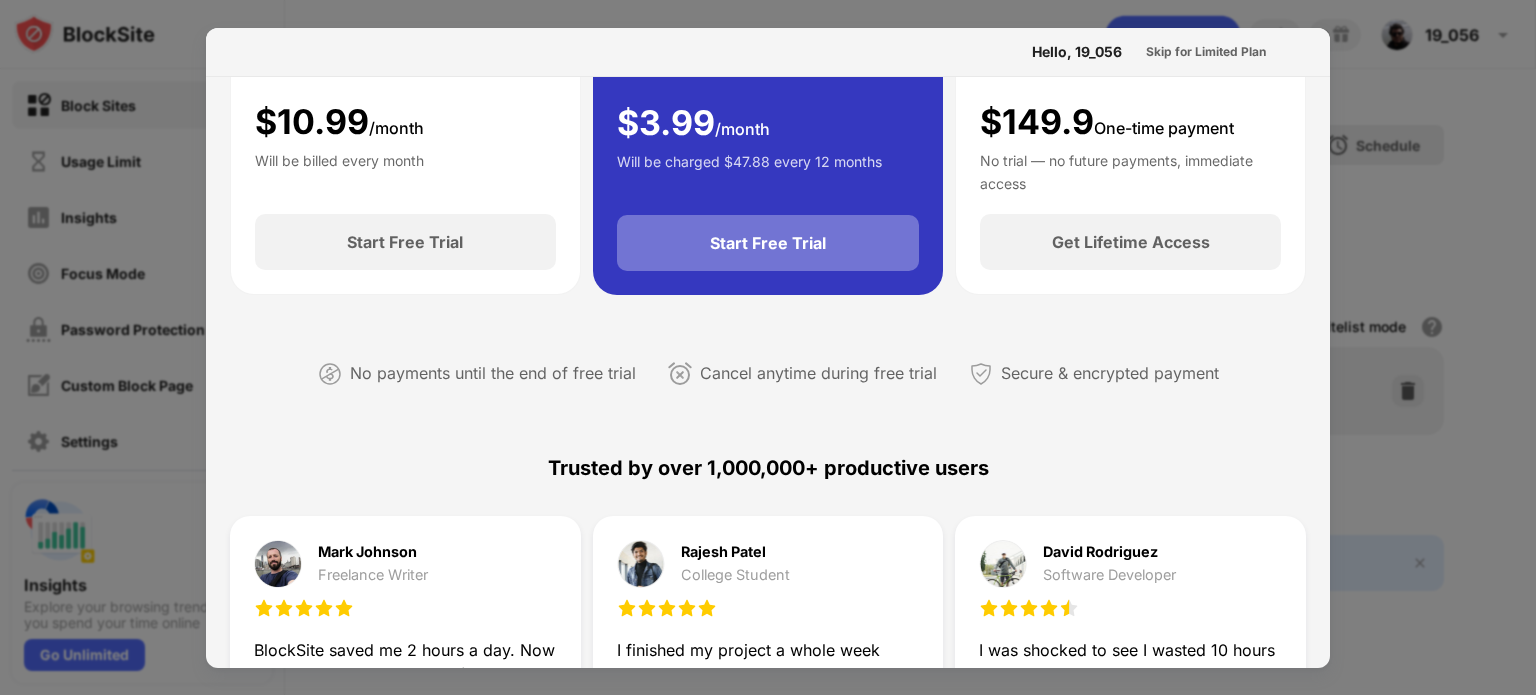click on "Start Free Trial" at bounding box center (768, 243) 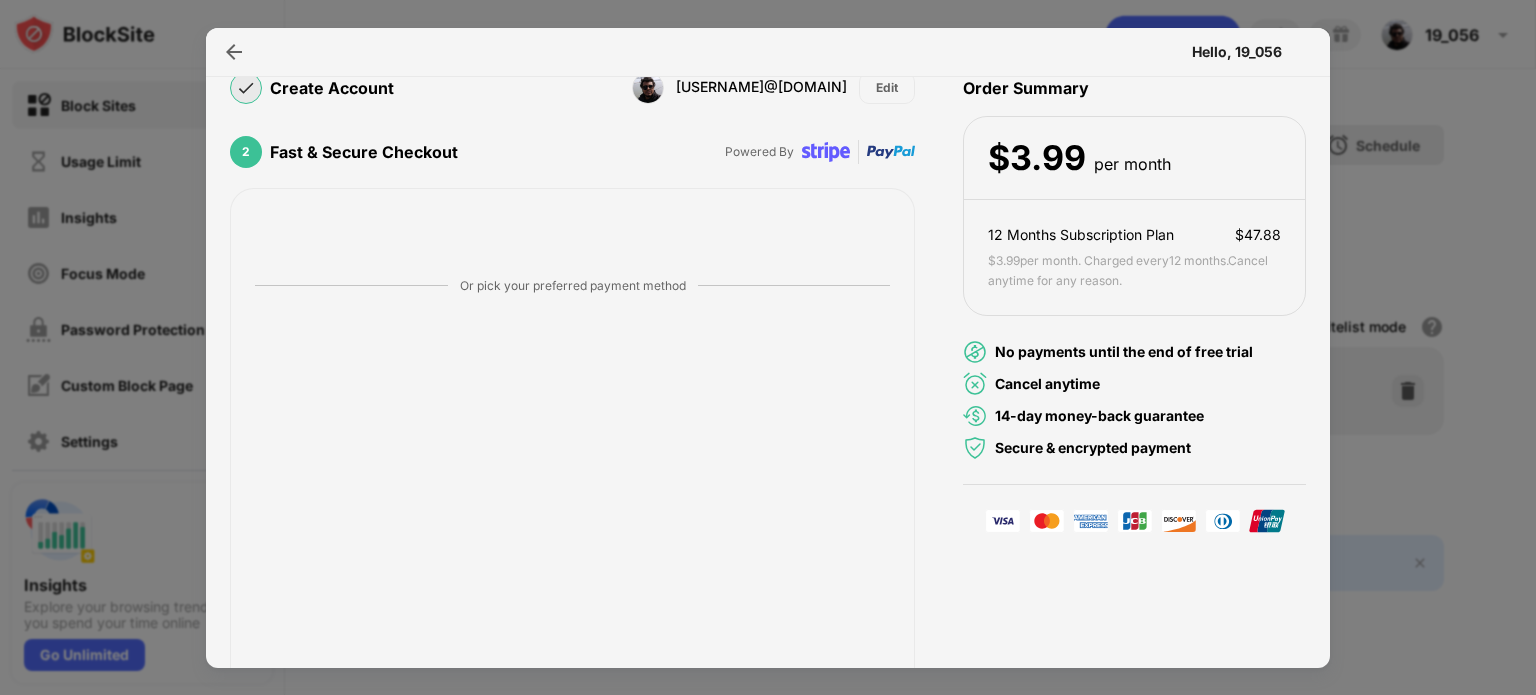 scroll, scrollTop: 200, scrollLeft: 0, axis: vertical 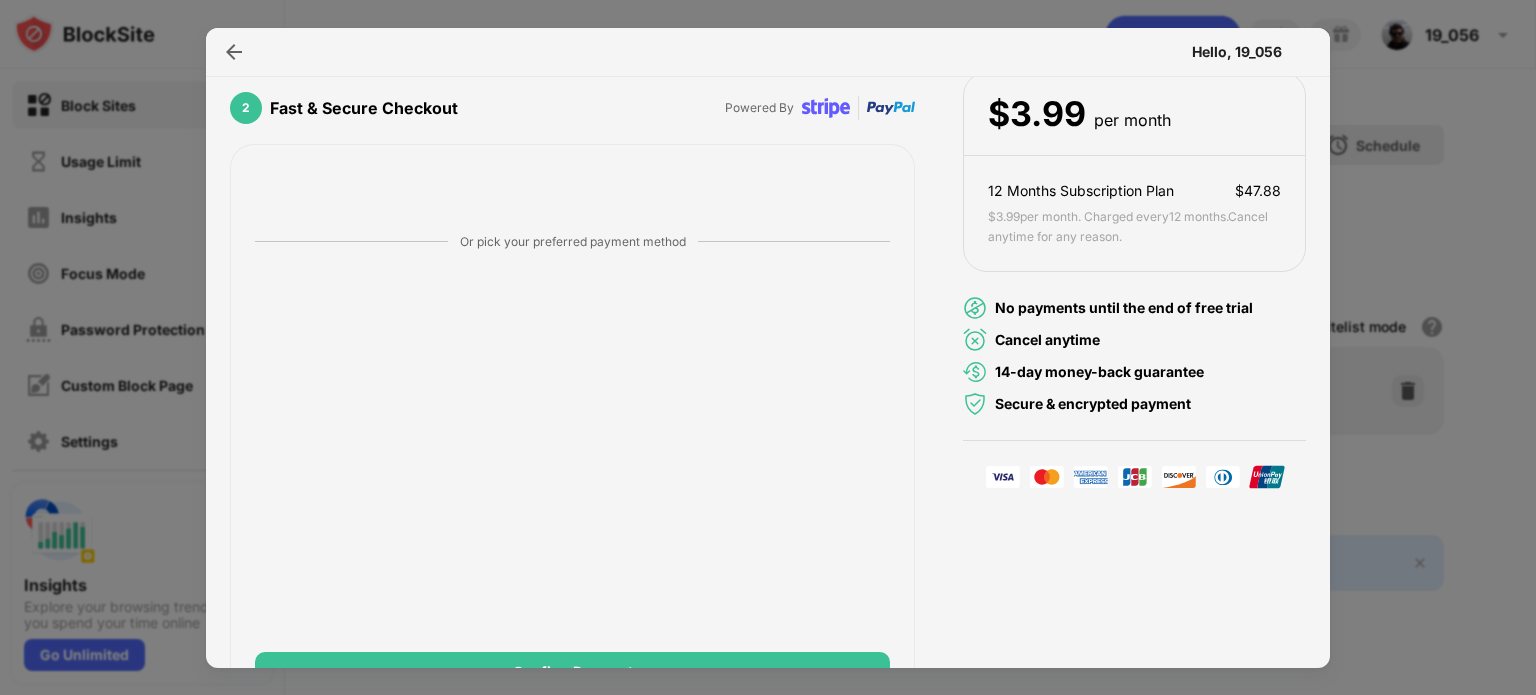 click at bounding box center [768, 347] 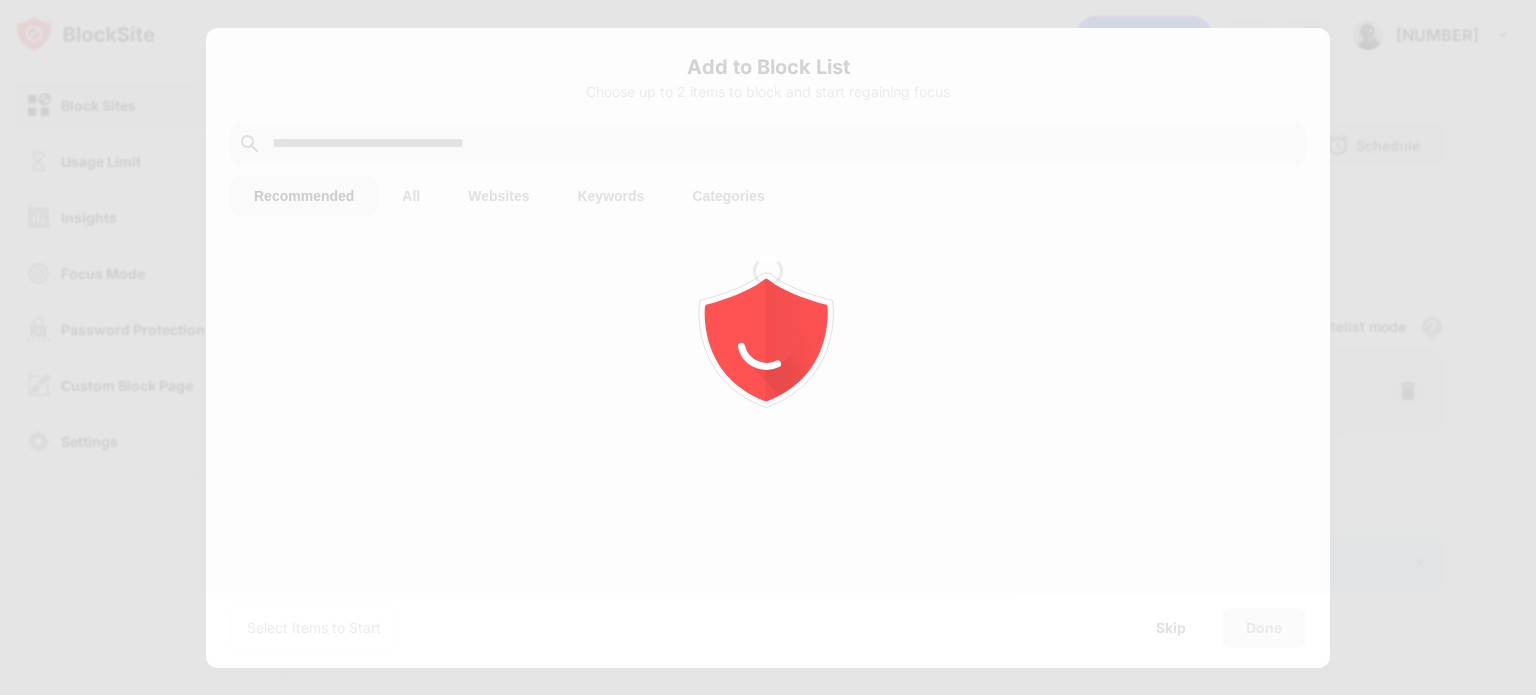 scroll, scrollTop: 0, scrollLeft: 0, axis: both 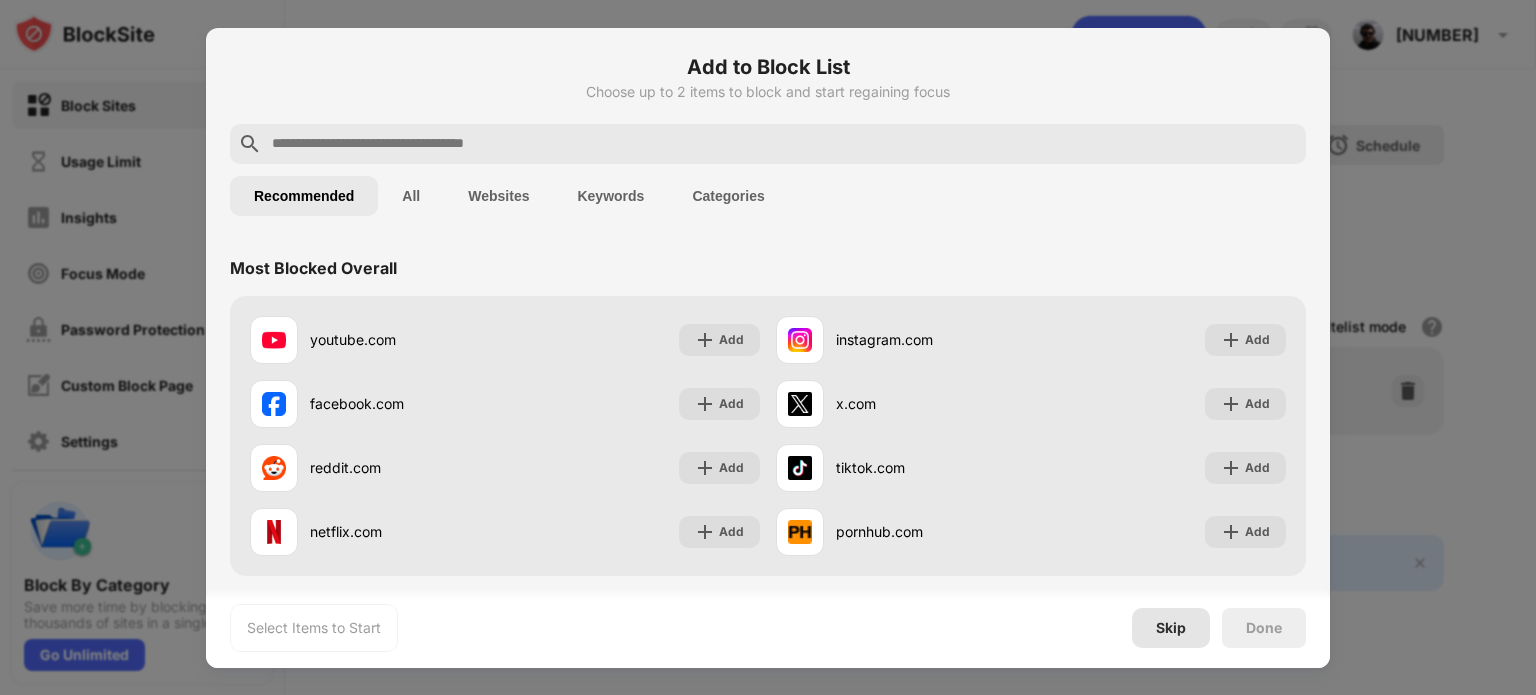 click on "Skip" at bounding box center [1171, 628] 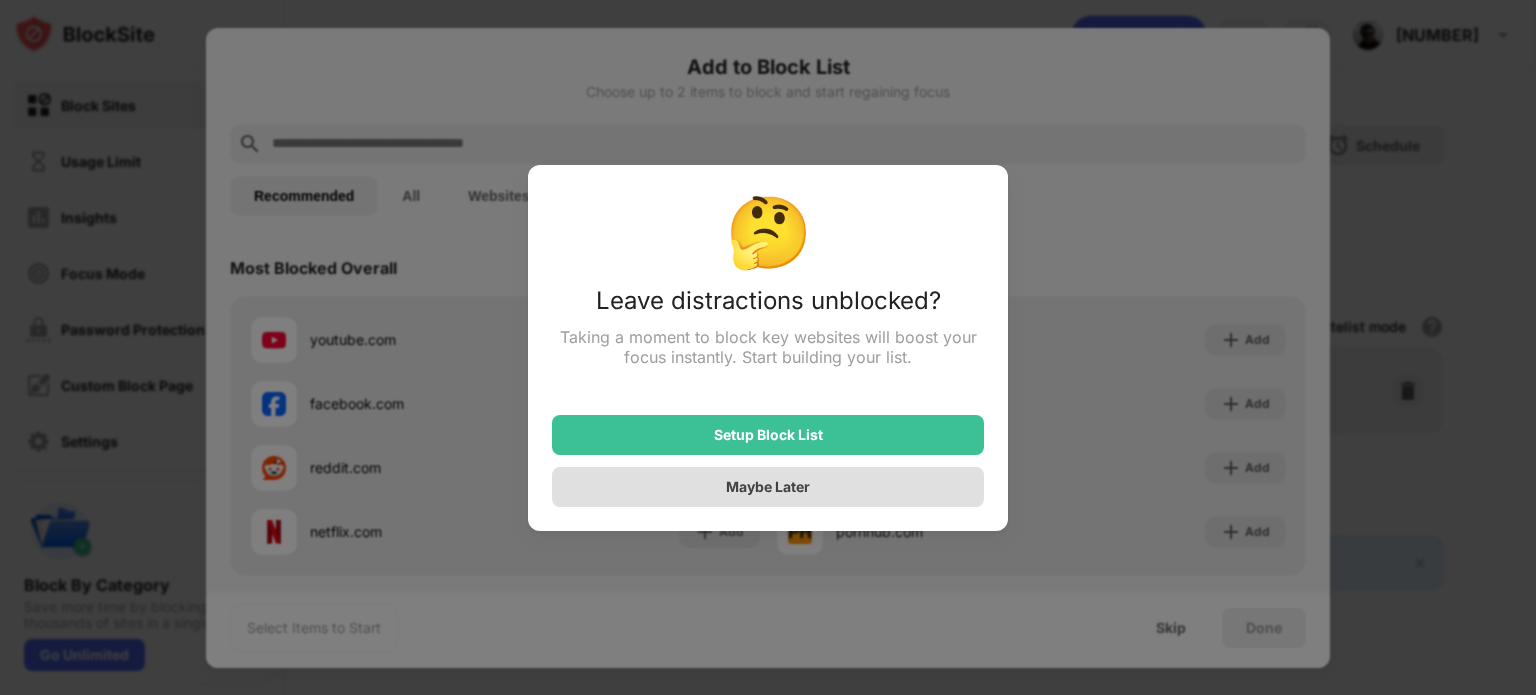 click on "Maybe Later" at bounding box center [768, 486] 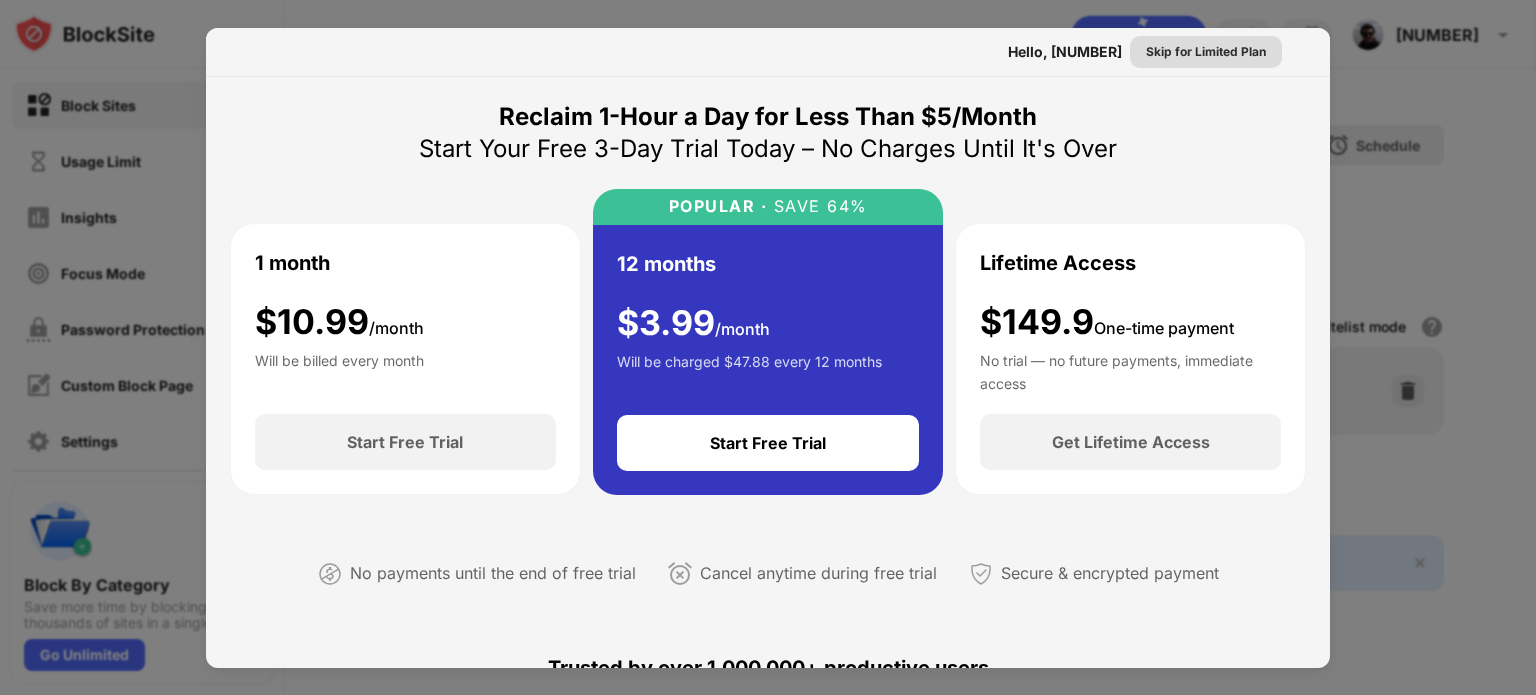 click on "Skip for Limited Plan" at bounding box center [1206, 52] 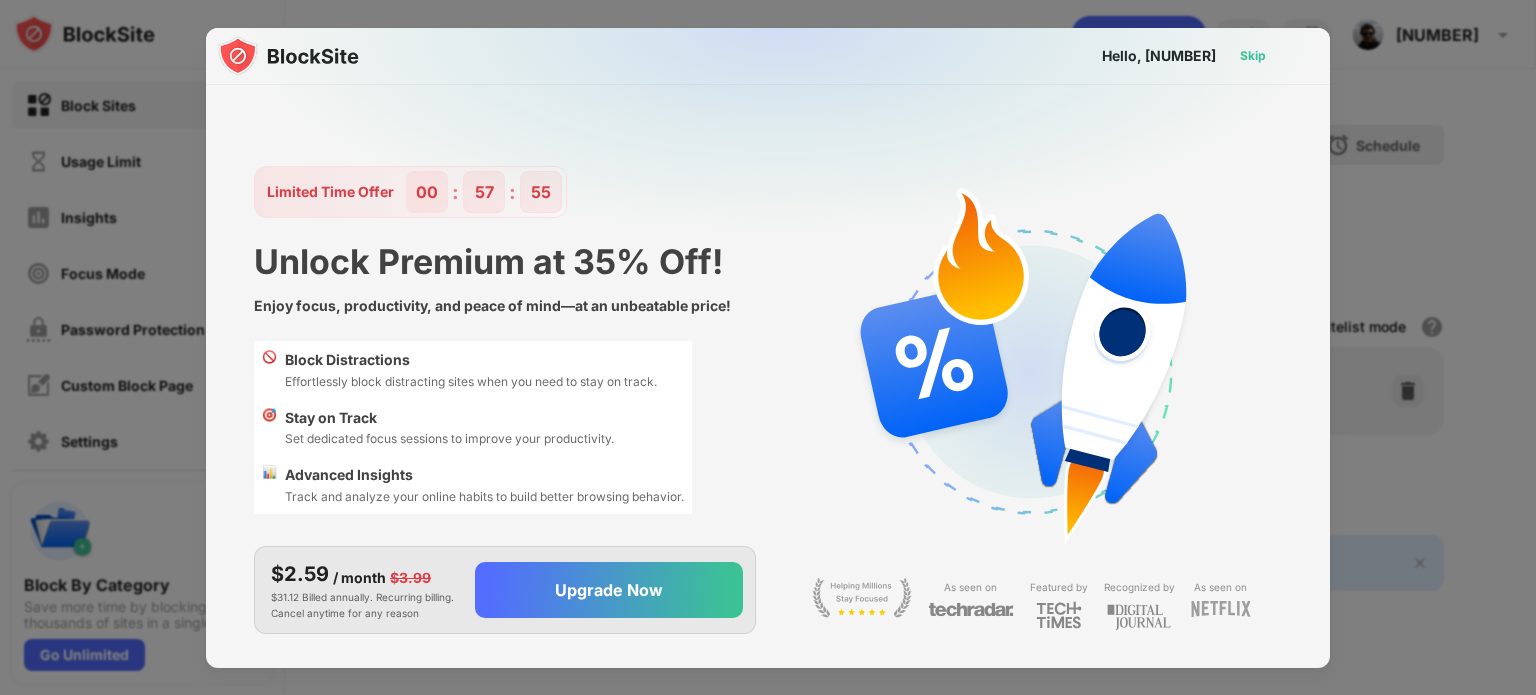 click on "Skip" at bounding box center [1253, 56] 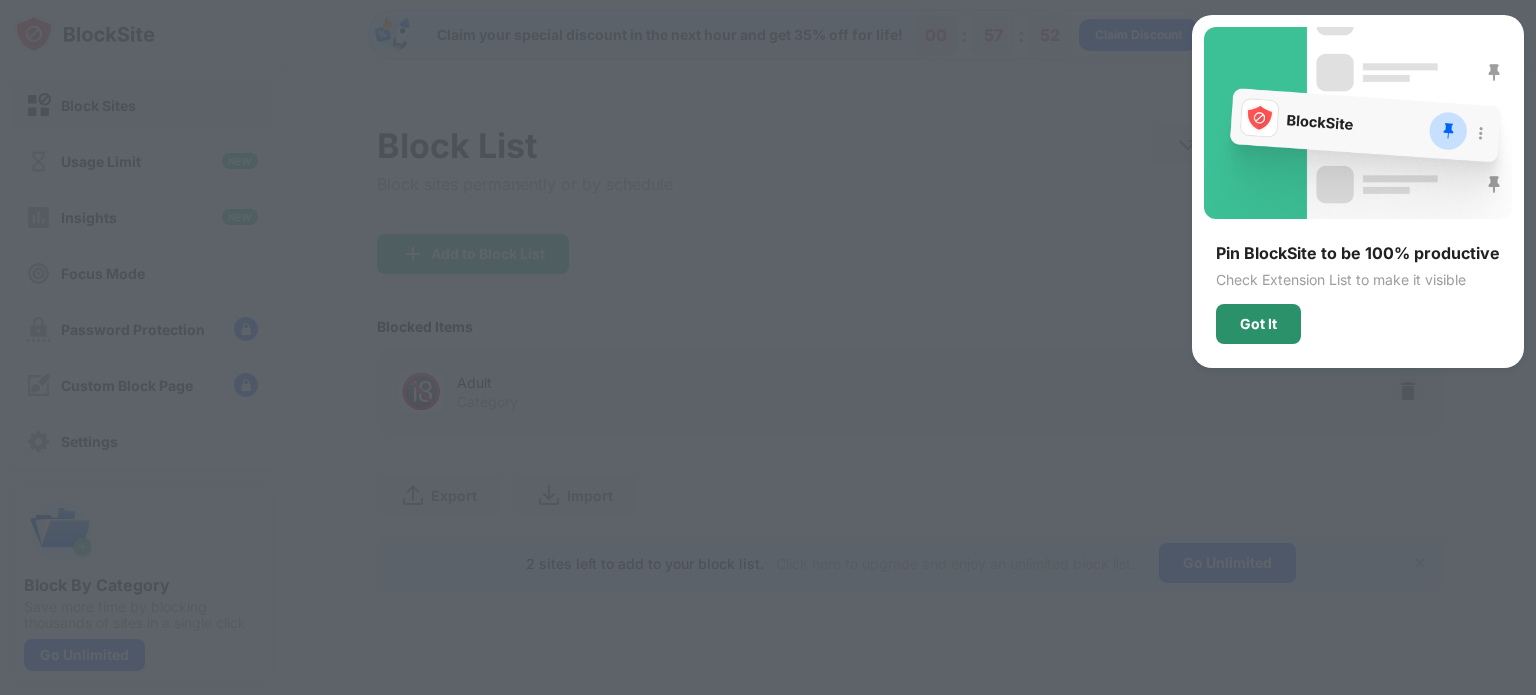 click on "Got It" at bounding box center [1258, 324] 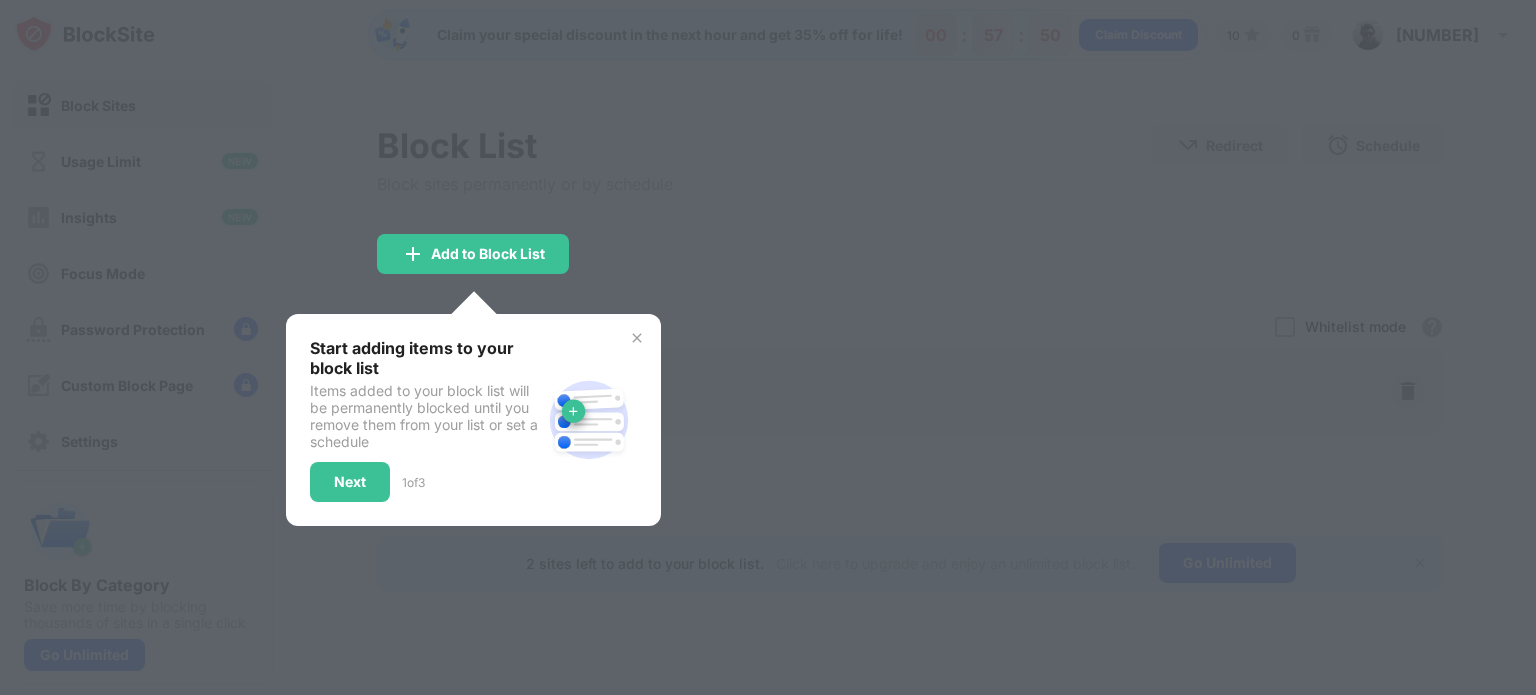 click at bounding box center (768, 347) 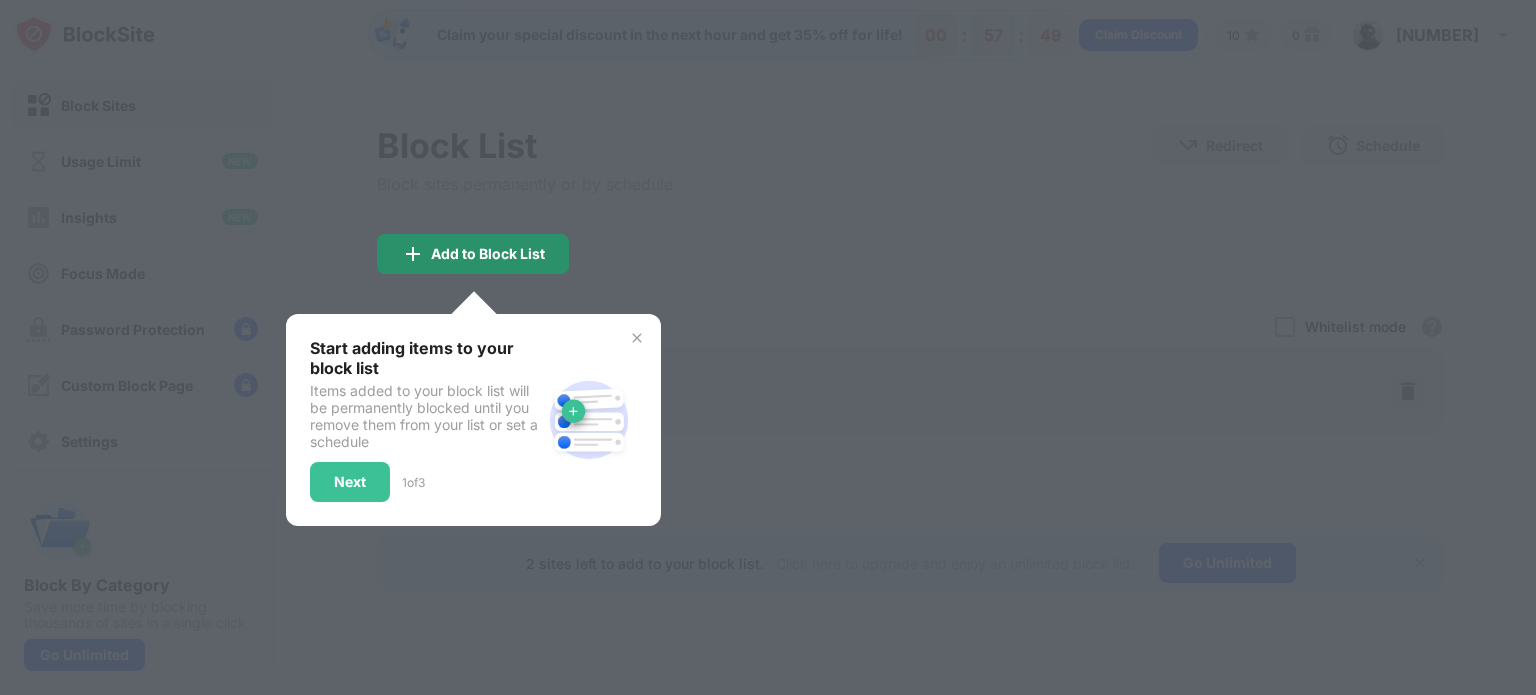 click on "Add to Block List" at bounding box center (473, 254) 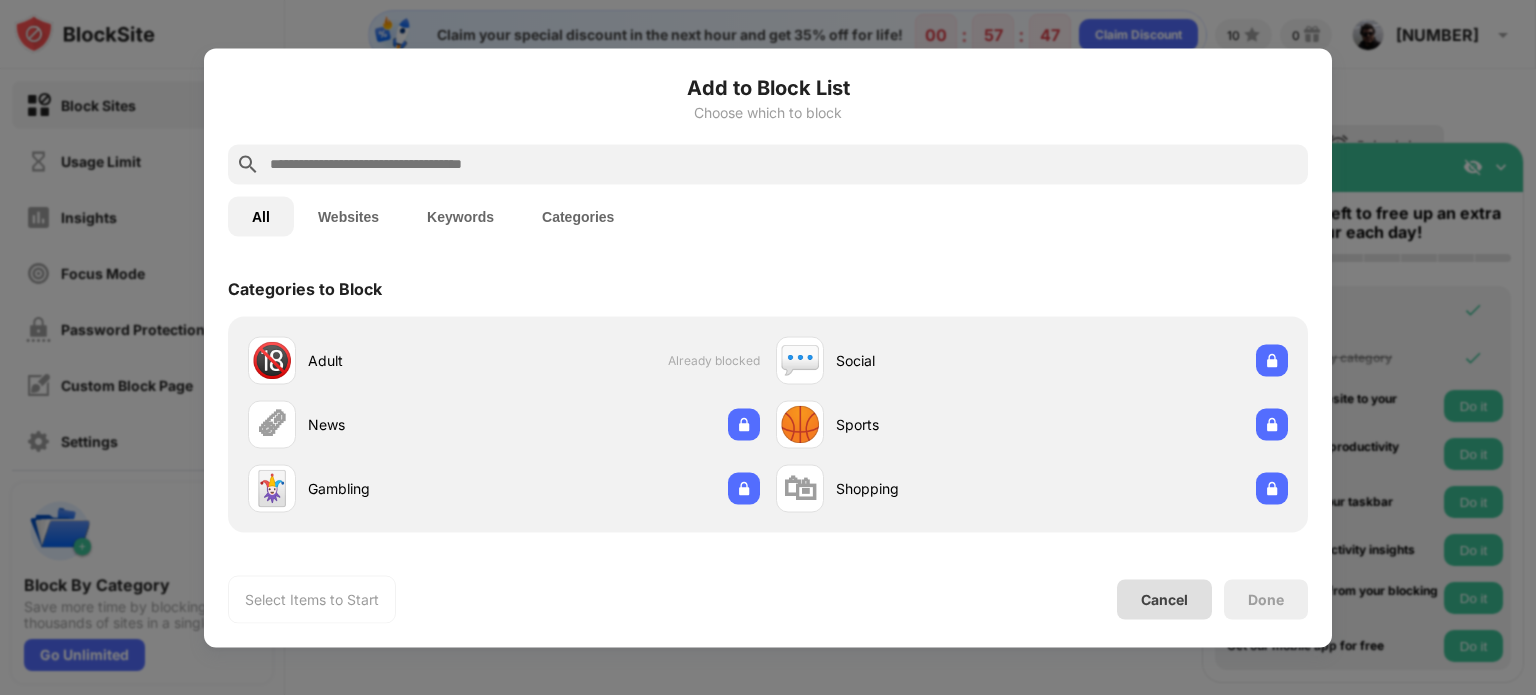 click on "Cancel" at bounding box center [1164, 599] 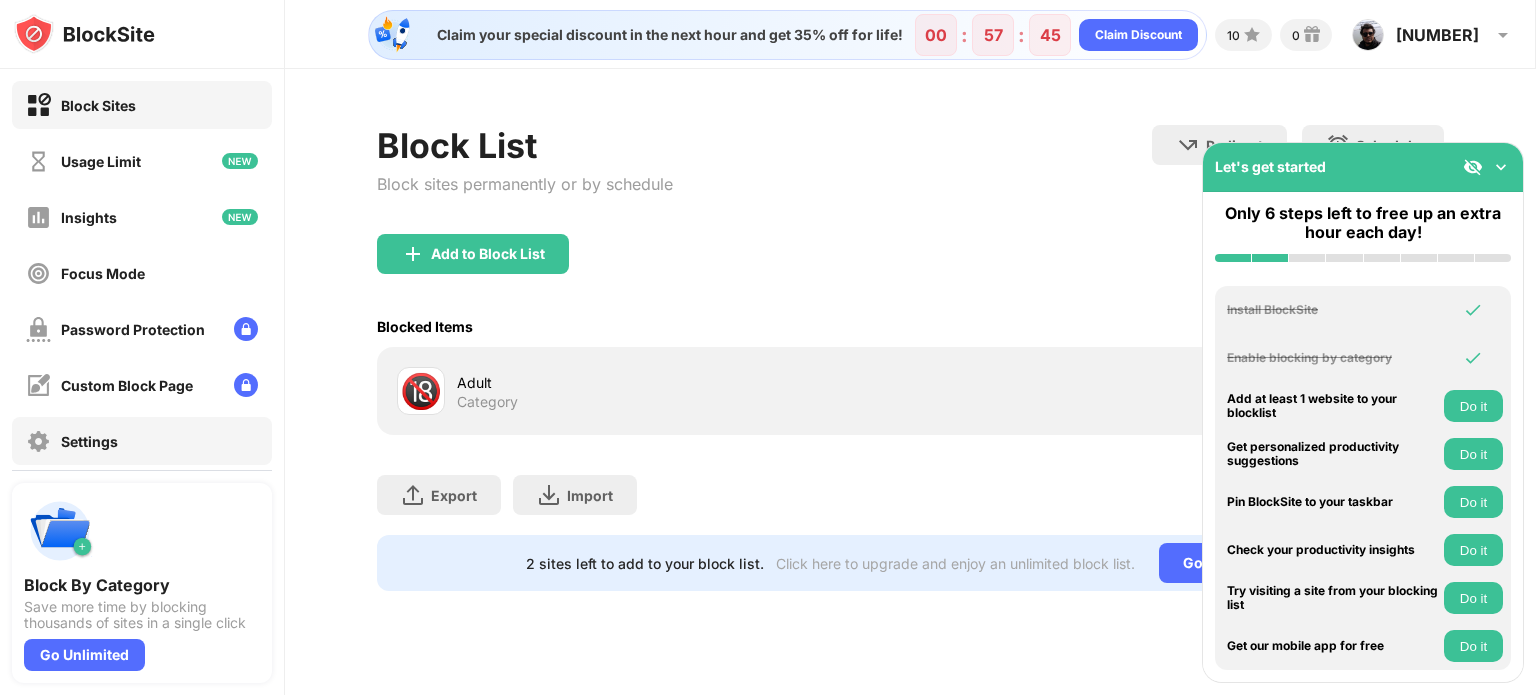click on "Settings" at bounding box center (142, 441) 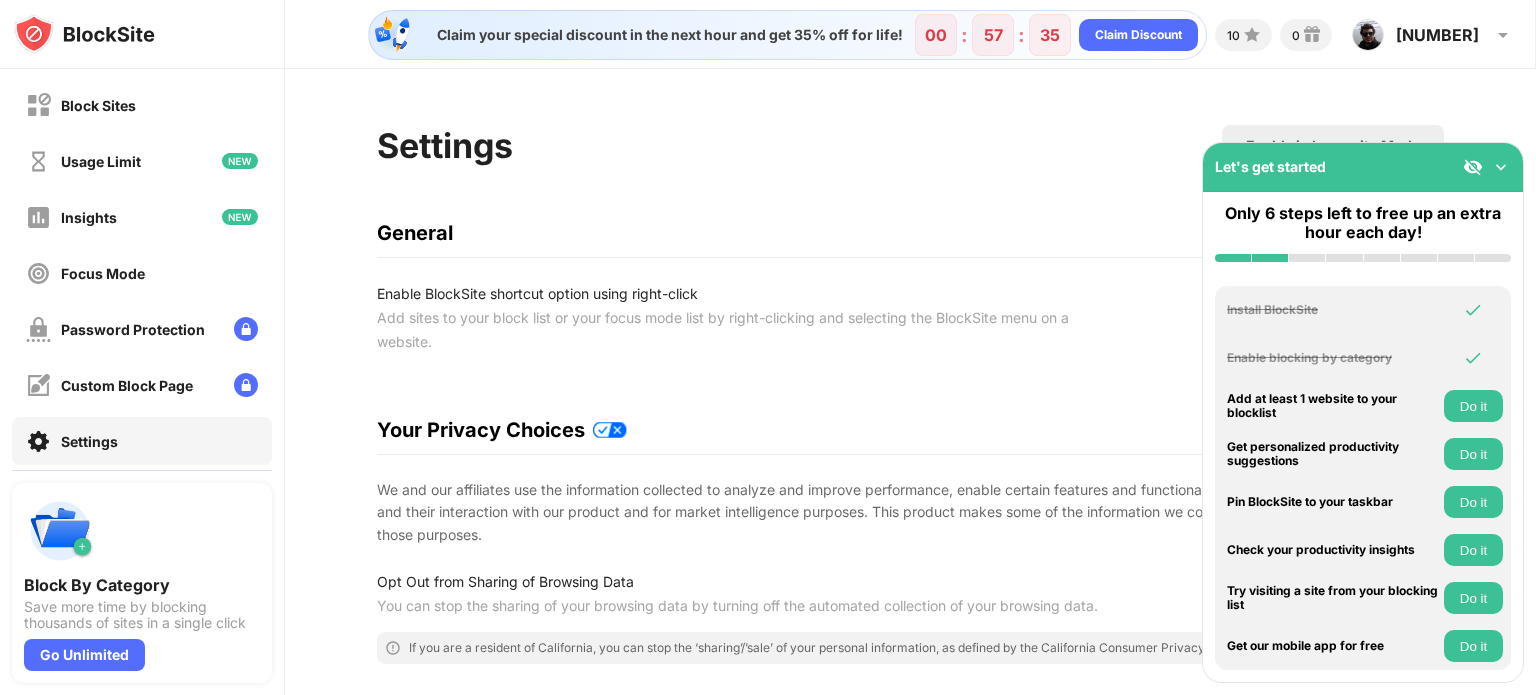 click at bounding box center (1501, 167) 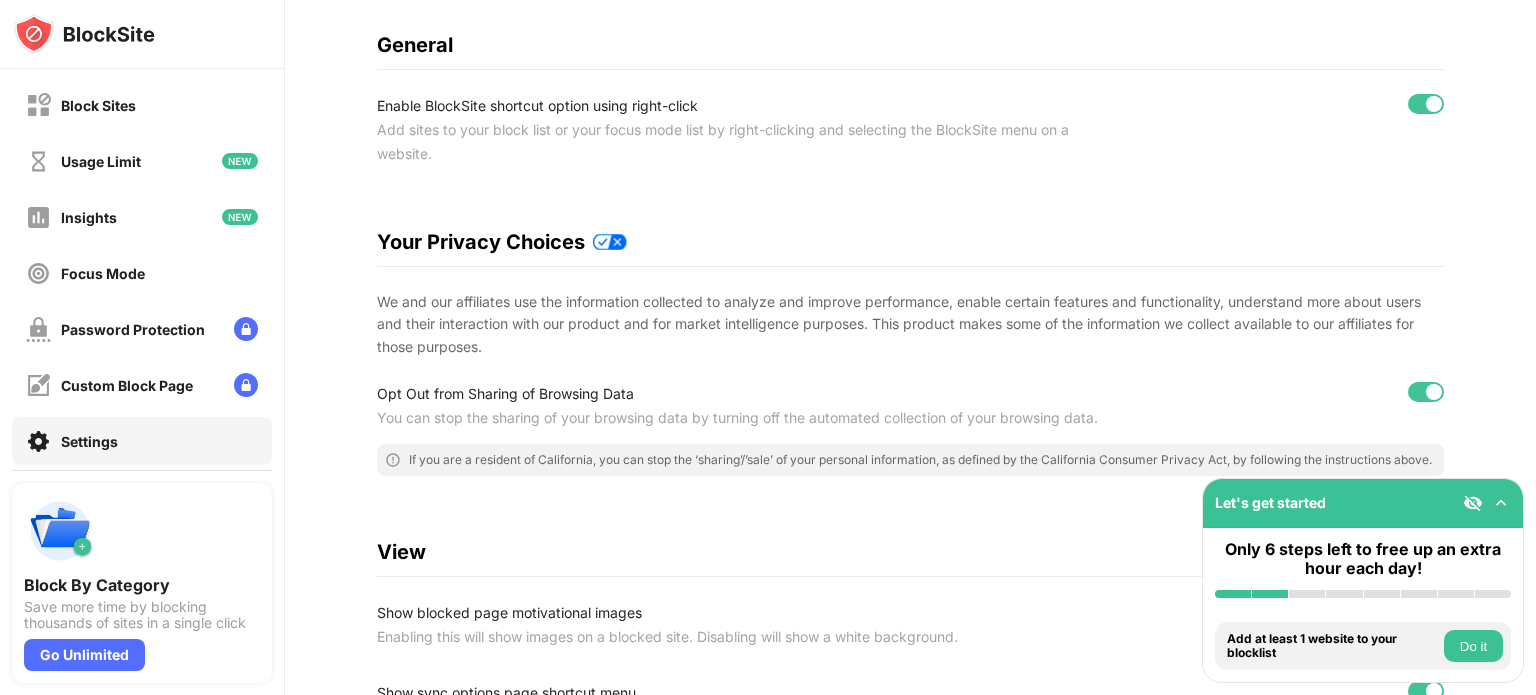 scroll, scrollTop: 0, scrollLeft: 0, axis: both 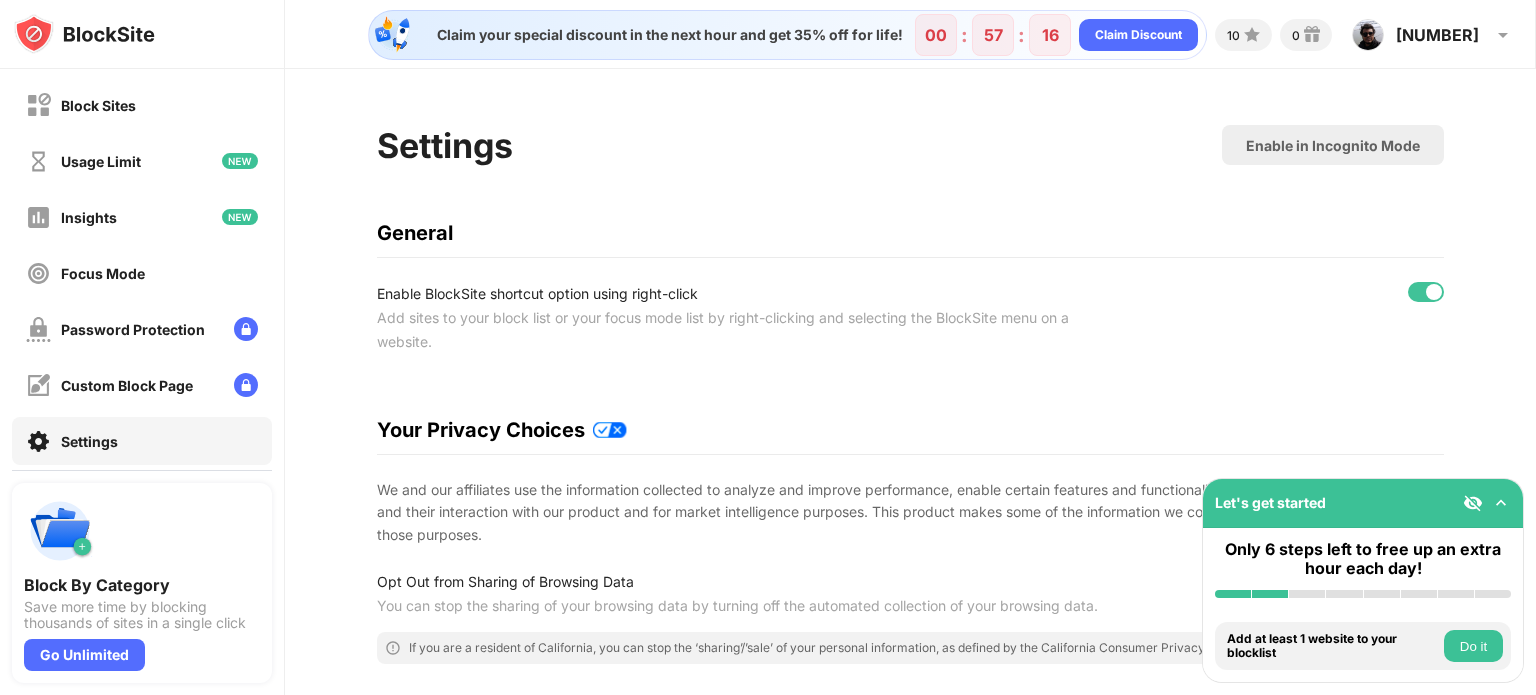 click on "Settings" at bounding box center (142, 441) 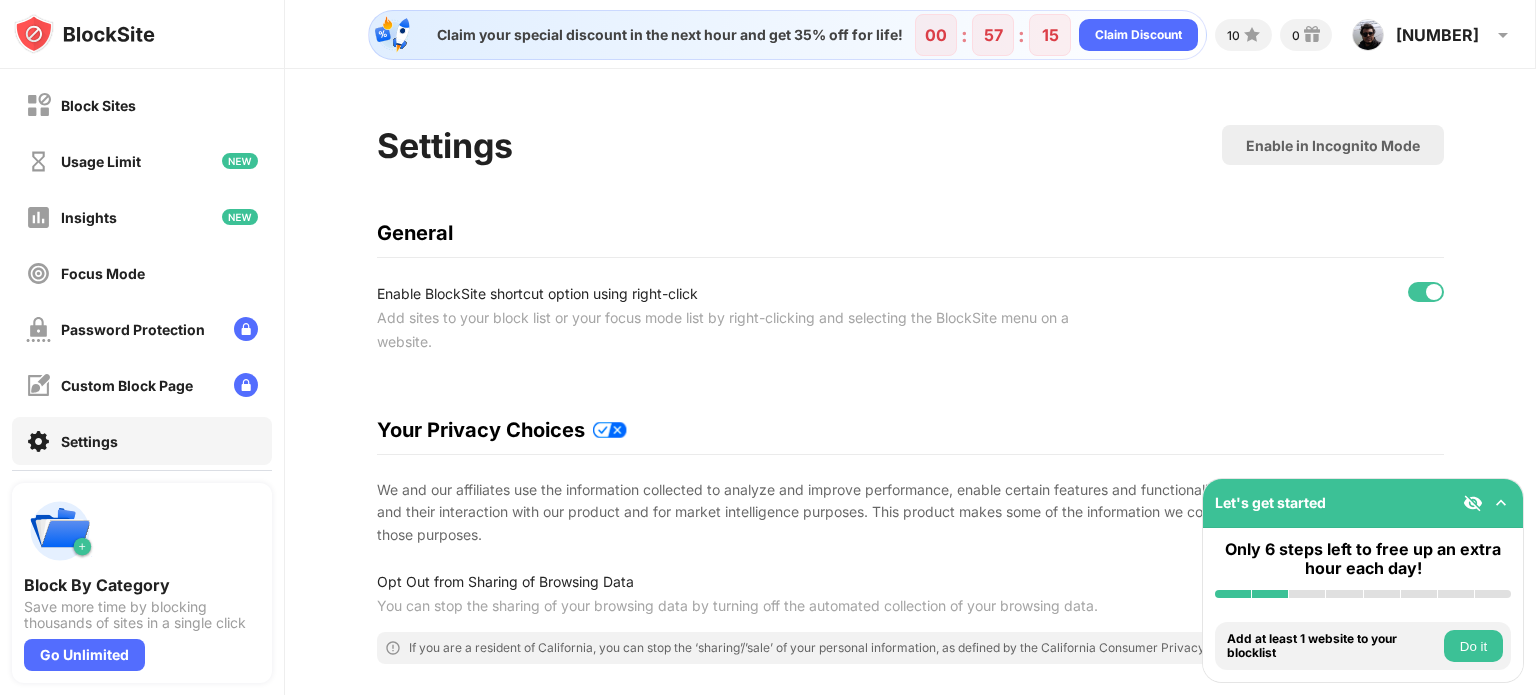 click on "Settings" at bounding box center (142, 441) 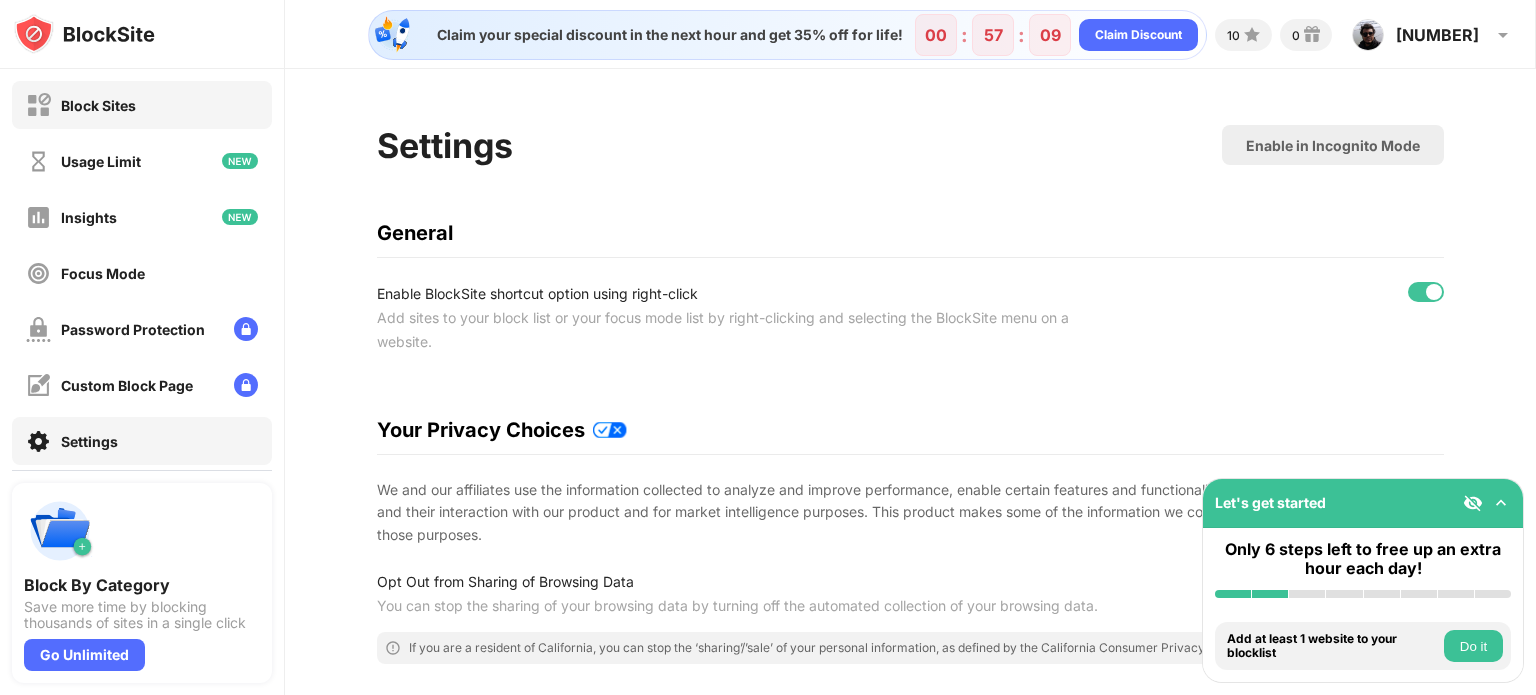 click on "Block Sites" at bounding box center [142, 105] 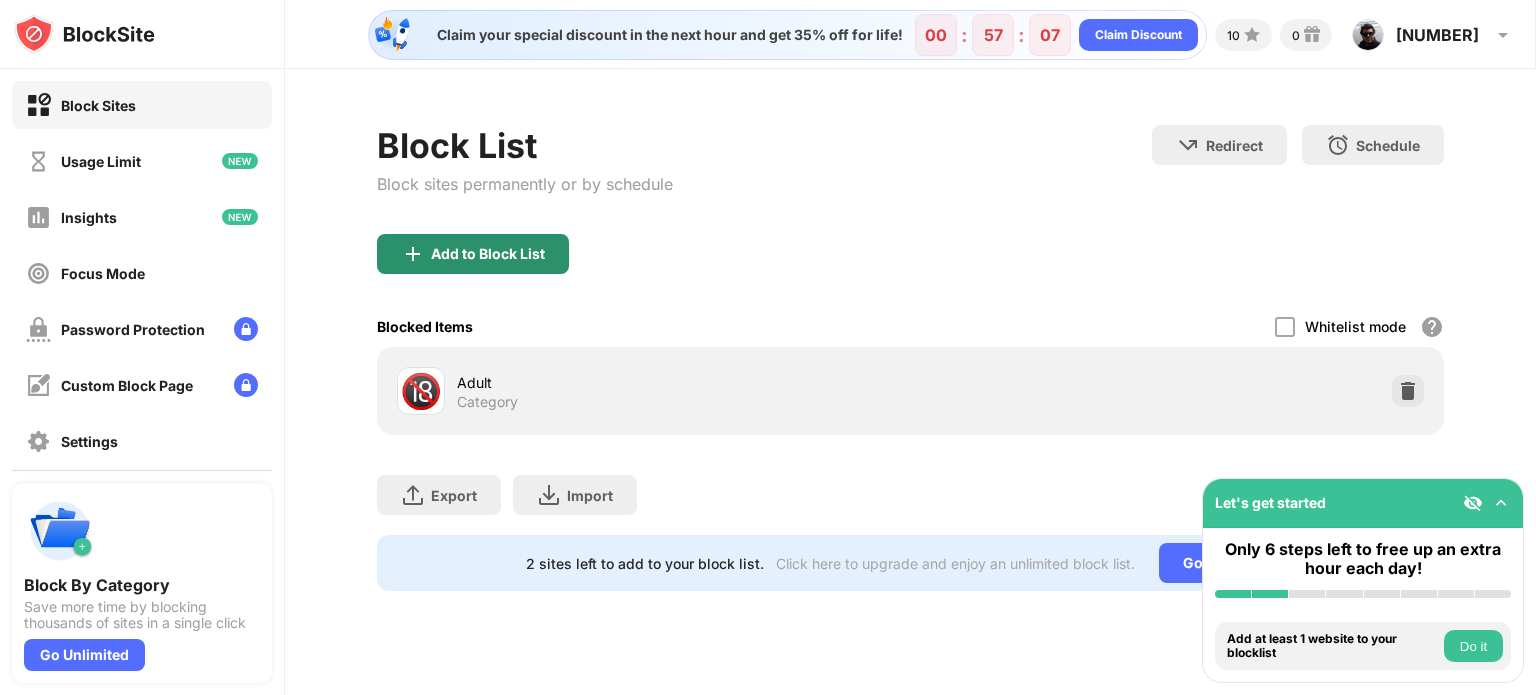 click on "Add to Block List" at bounding box center (473, 254) 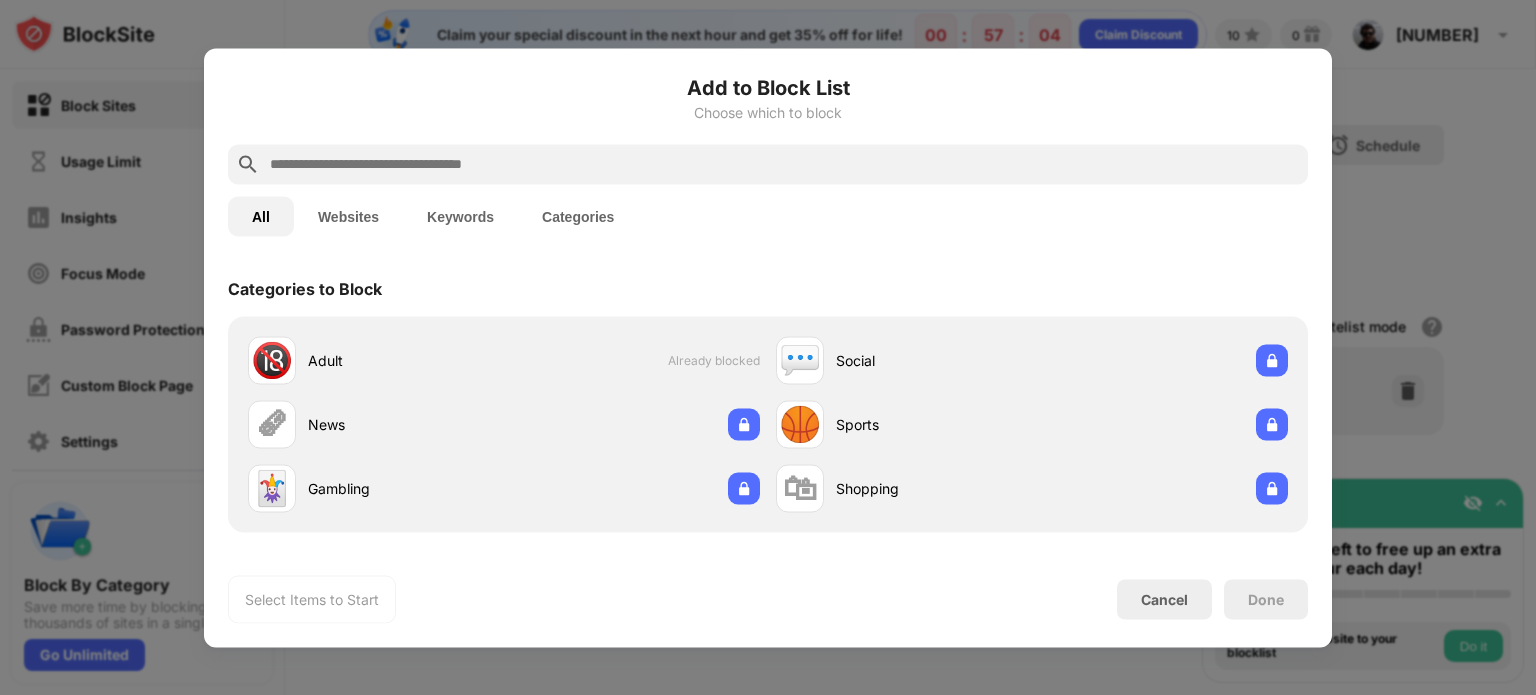 click on "Websites" at bounding box center (348, 216) 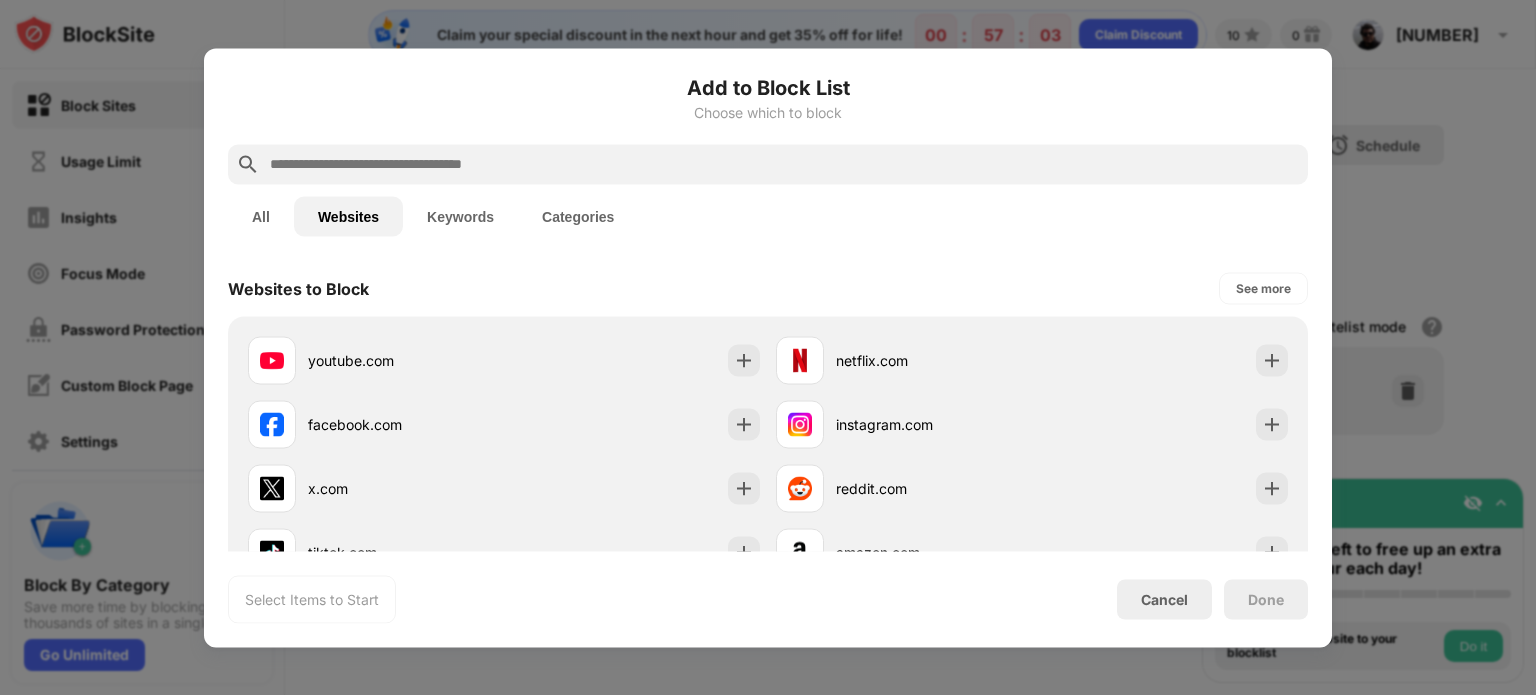 click on "All" at bounding box center (261, 216) 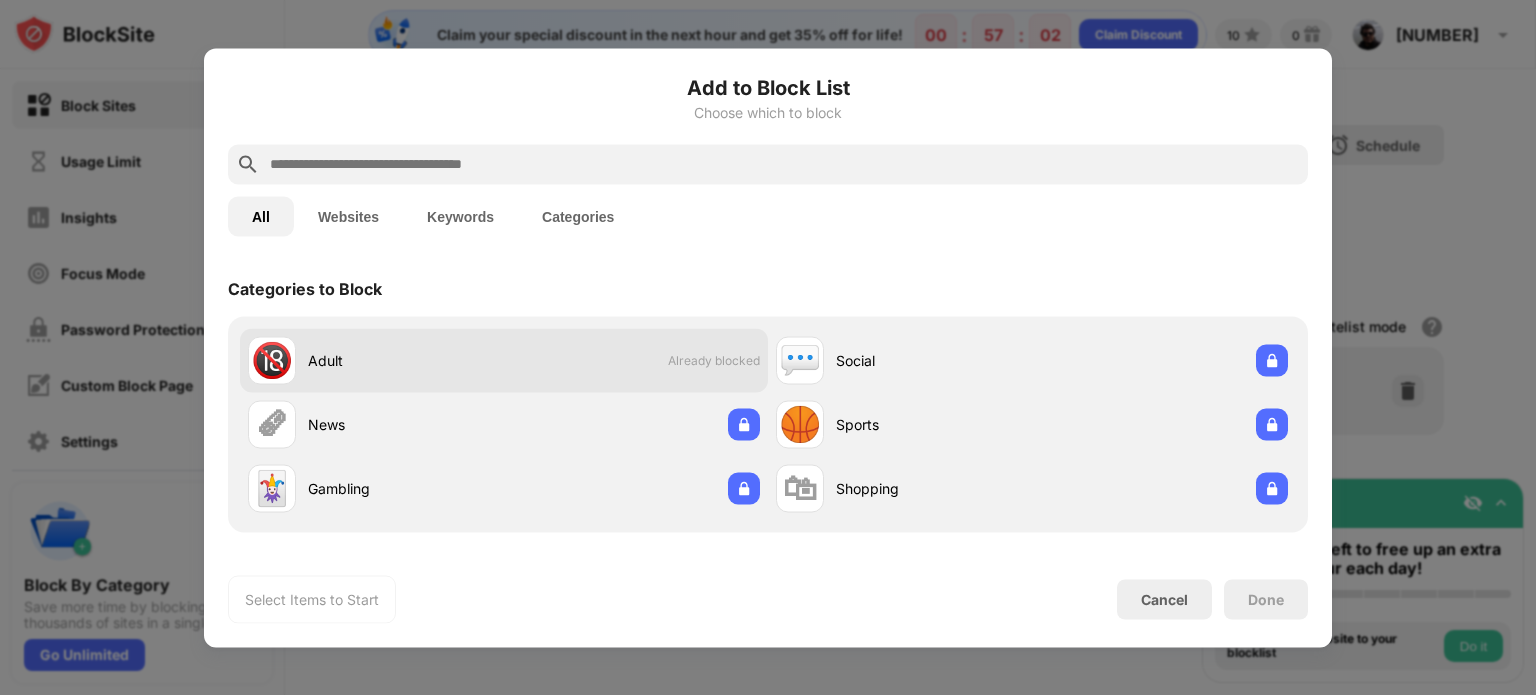 click on "🔞 Adult Already blocked" at bounding box center [504, 360] 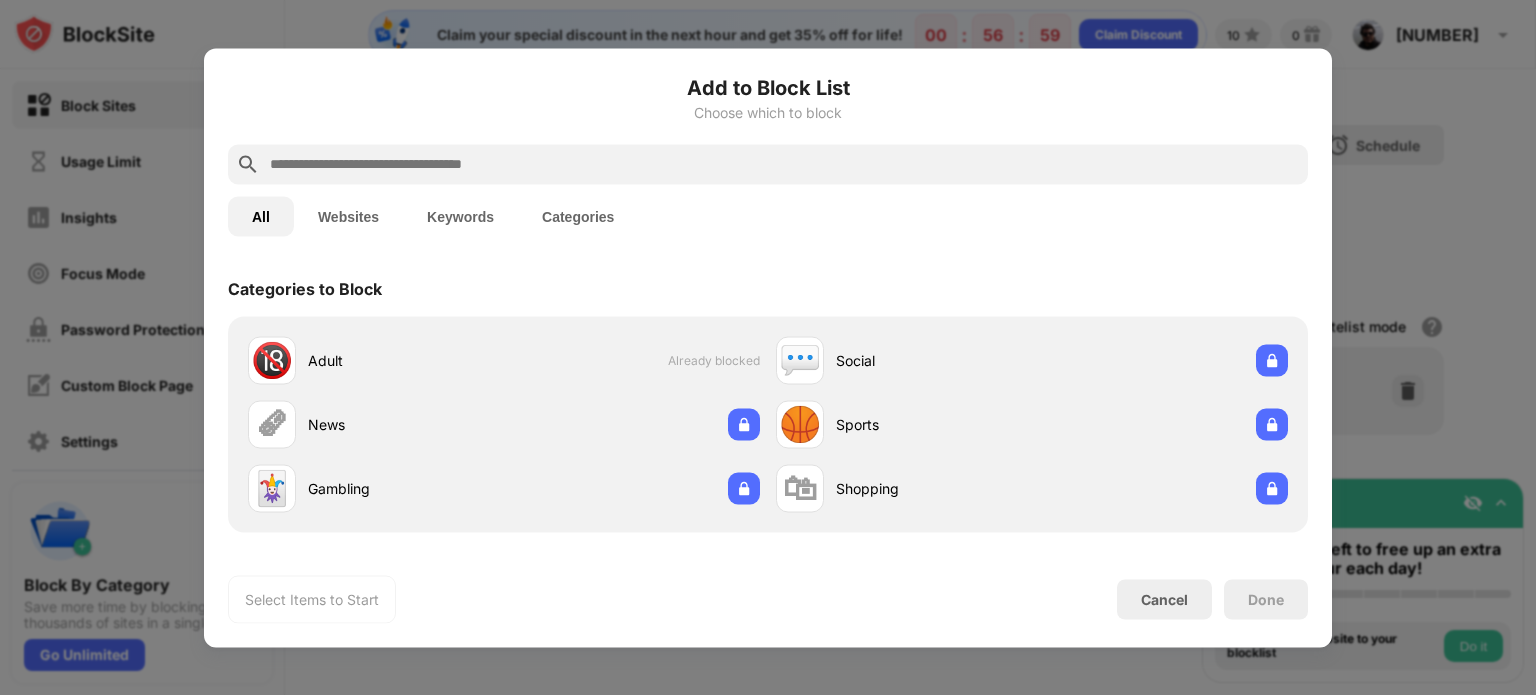 click on "Websites" at bounding box center [348, 216] 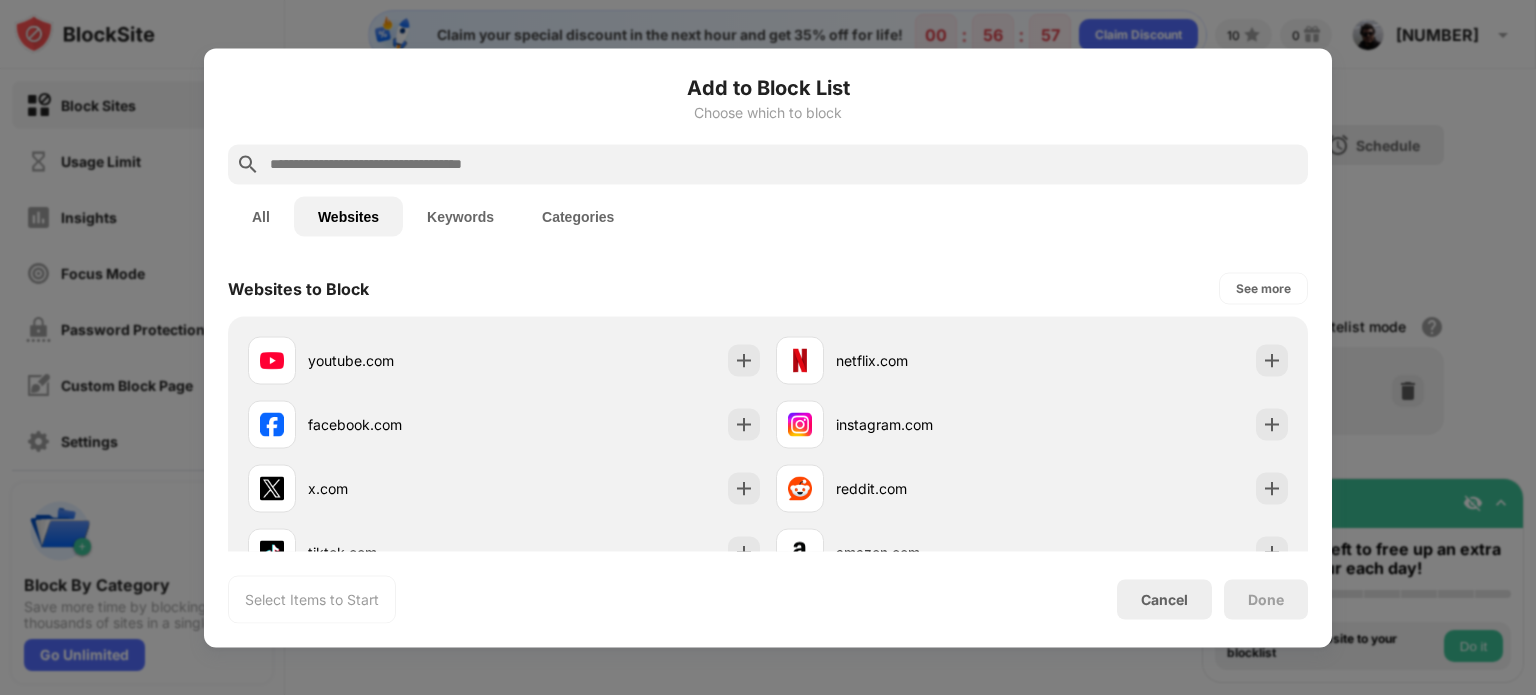 click on "Keywords" at bounding box center [460, 216] 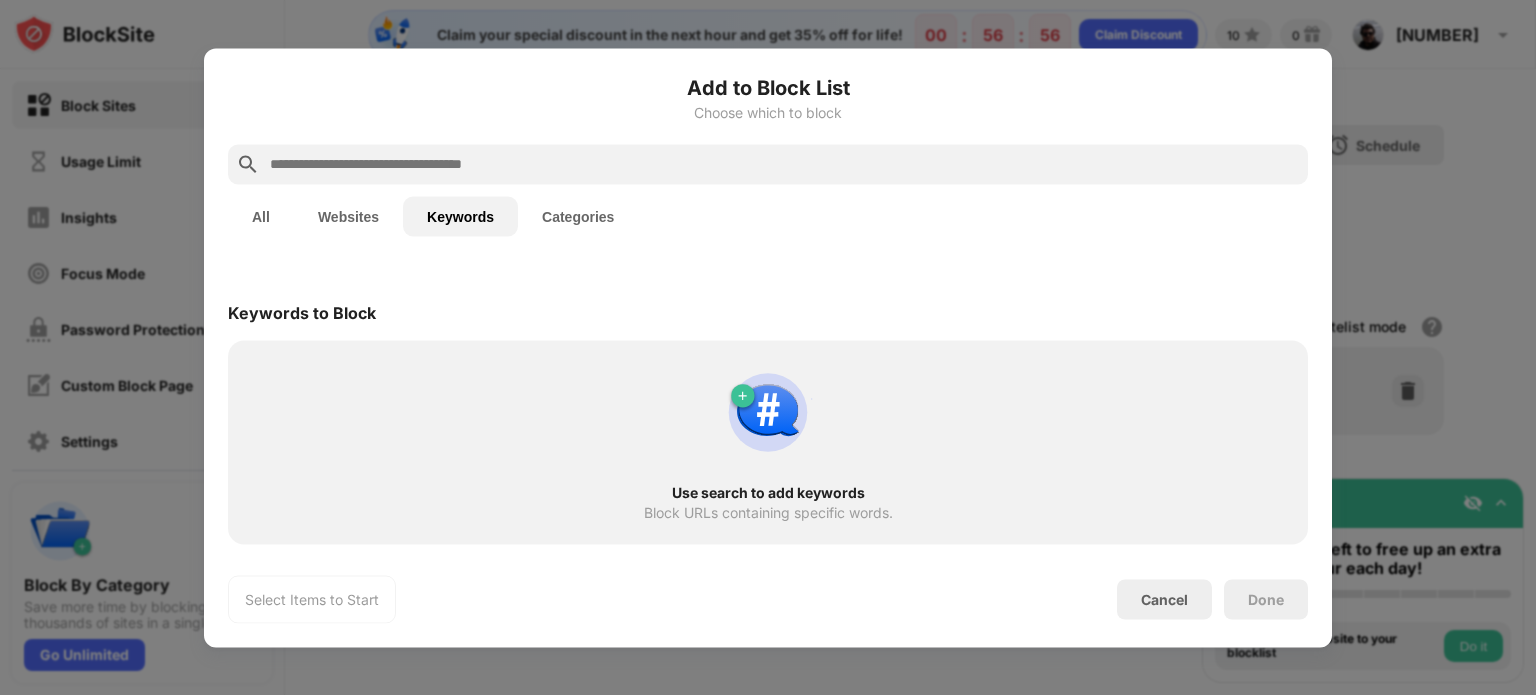 click on "Categories" at bounding box center [578, 216] 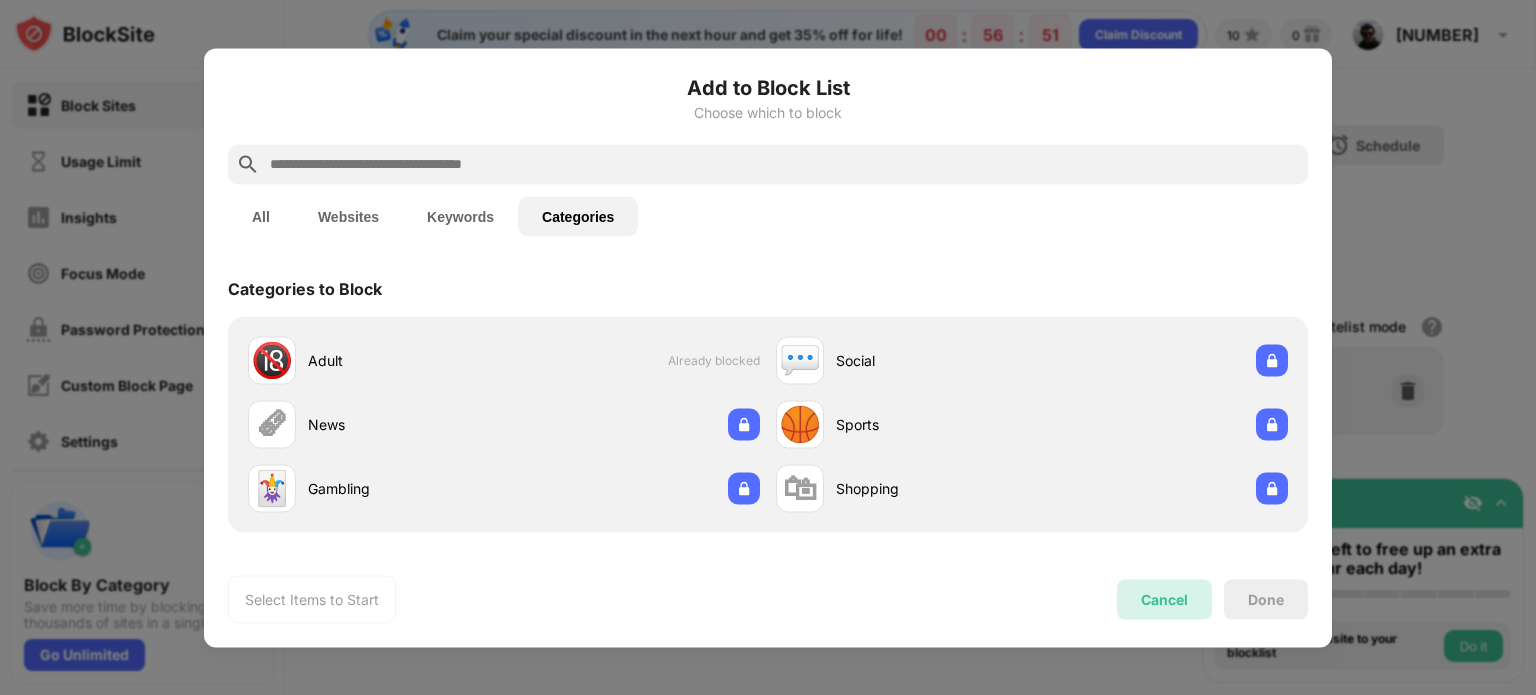 click on "Cancel" at bounding box center (1164, 599) 